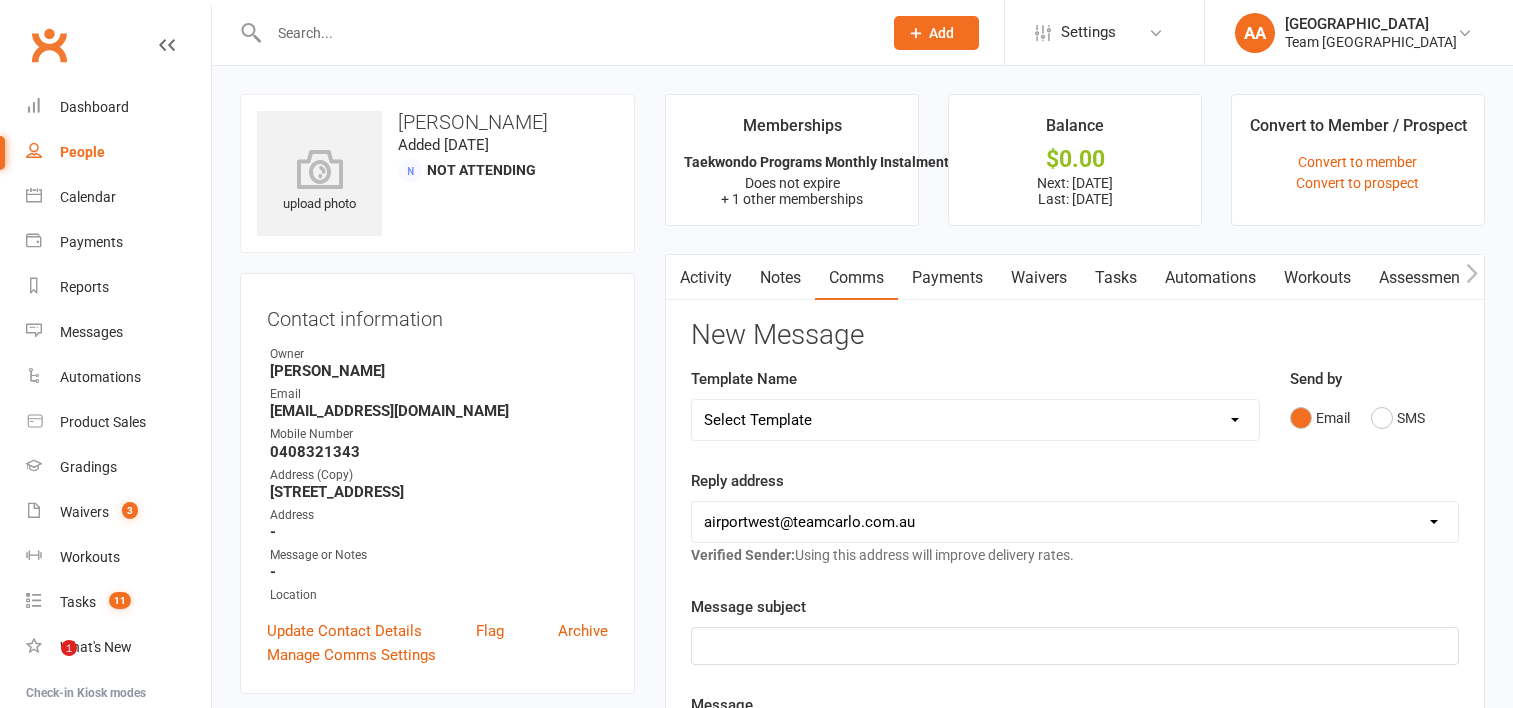 scroll, scrollTop: 0, scrollLeft: 0, axis: both 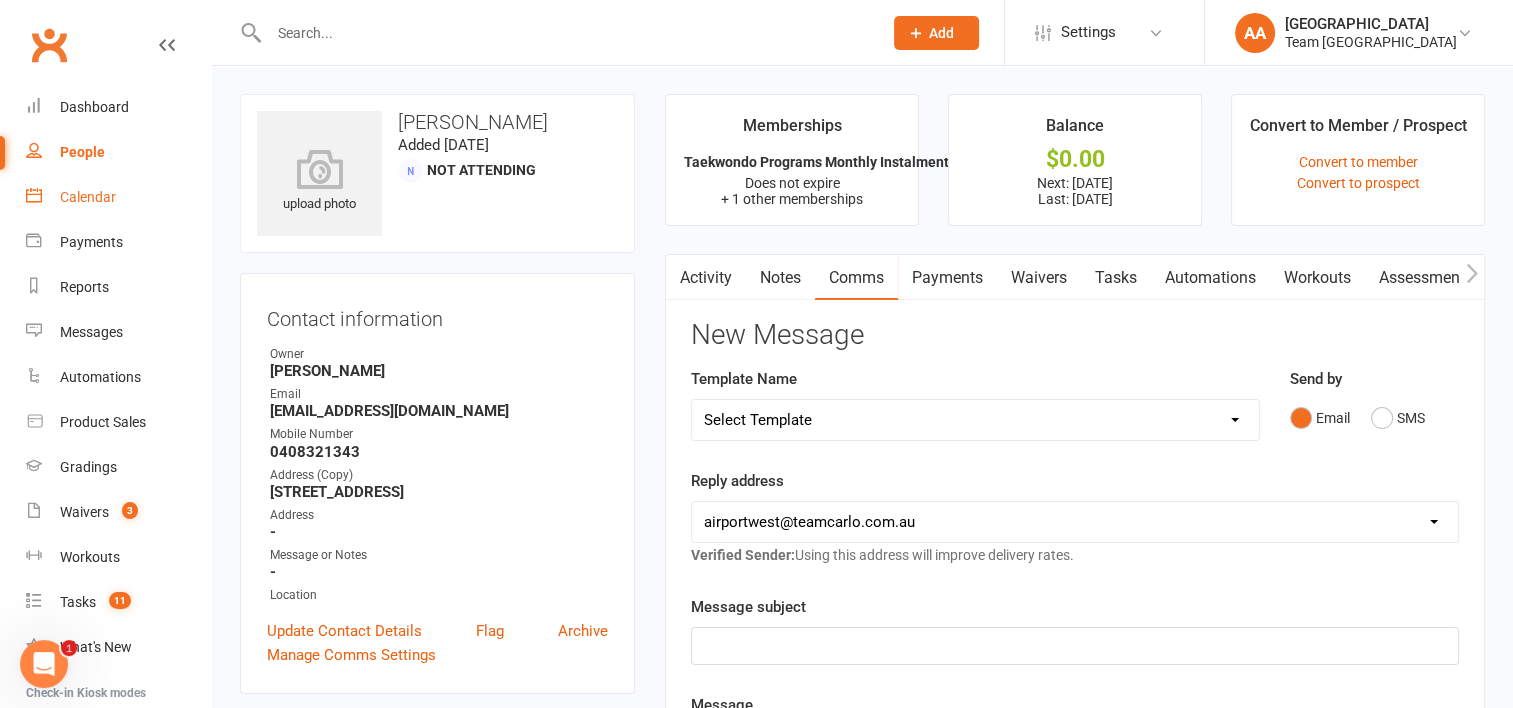 click on "Calendar" at bounding box center [118, 197] 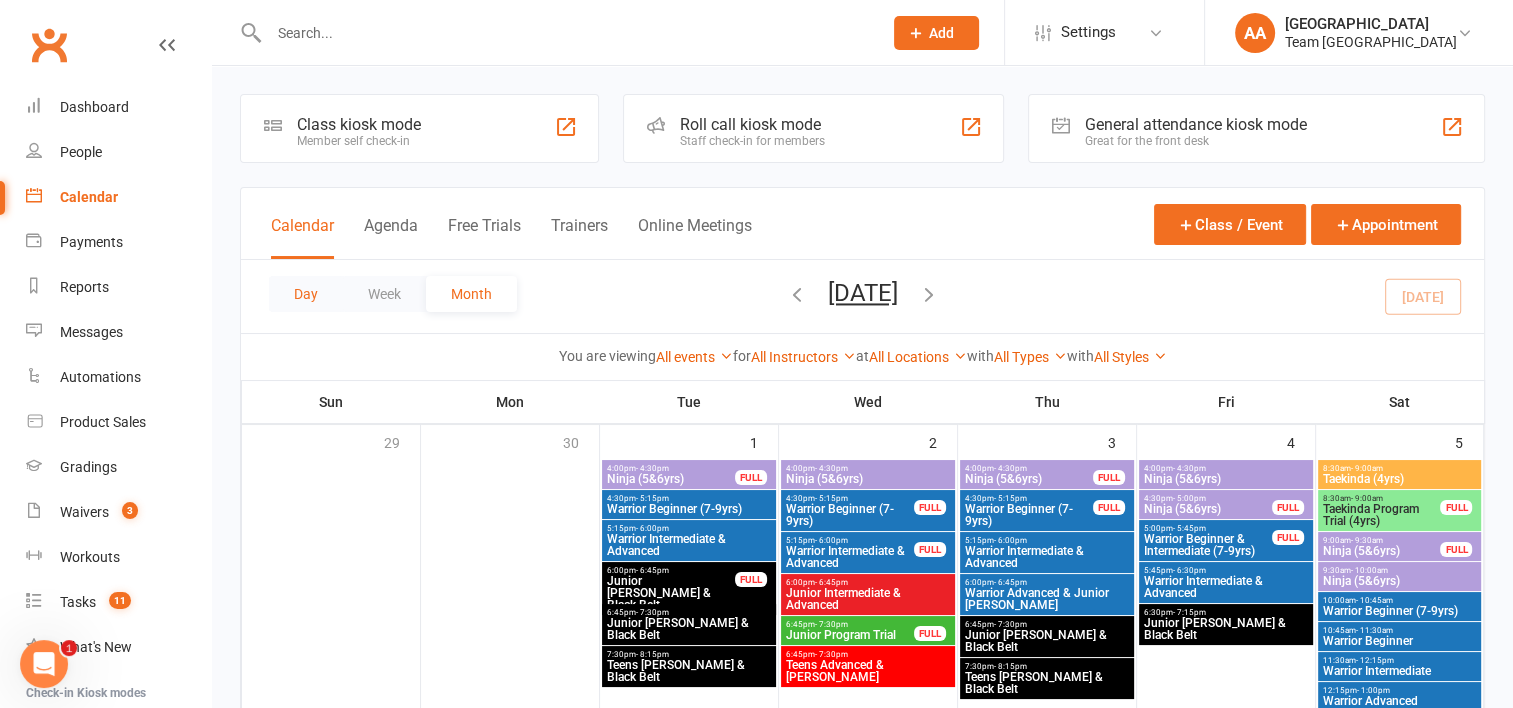 click on "Day" at bounding box center (306, 294) 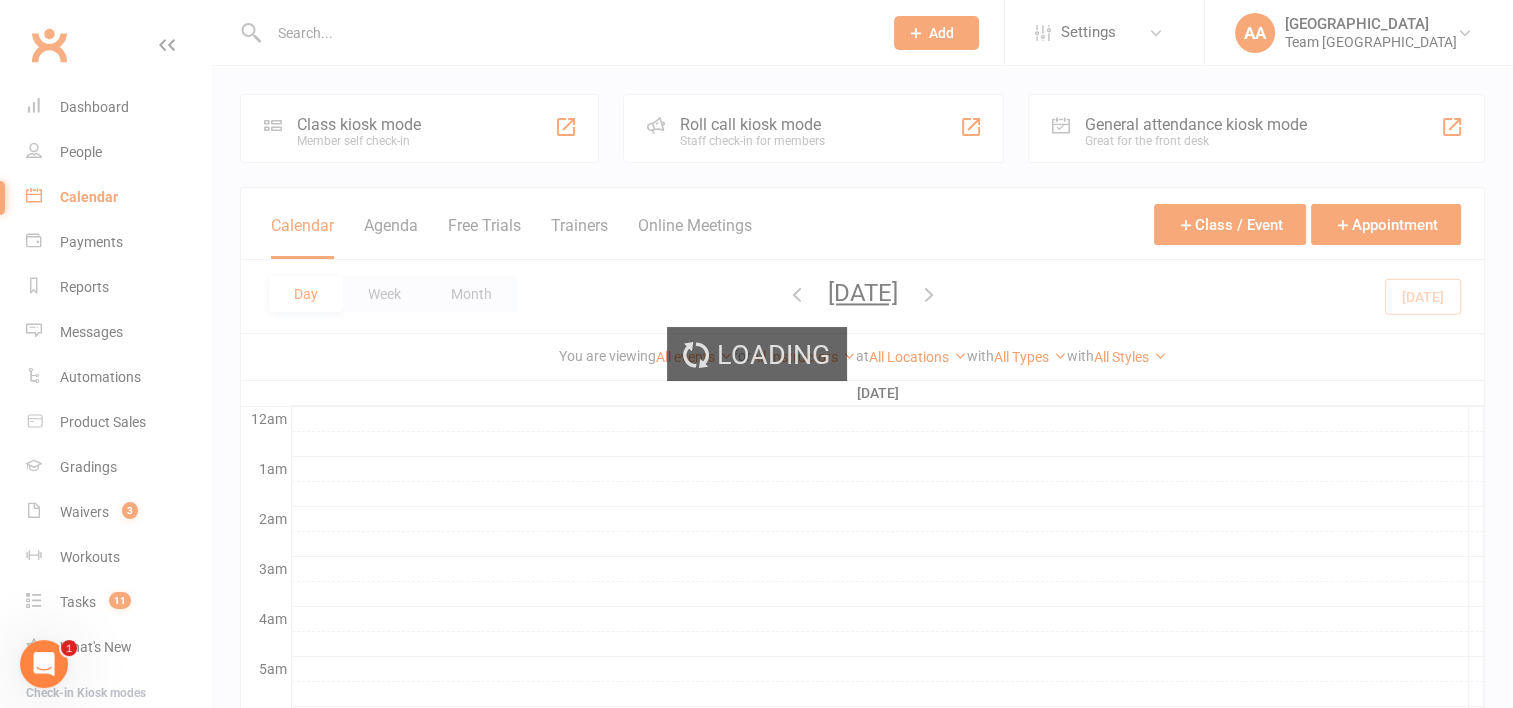 scroll, scrollTop: 0, scrollLeft: 0, axis: both 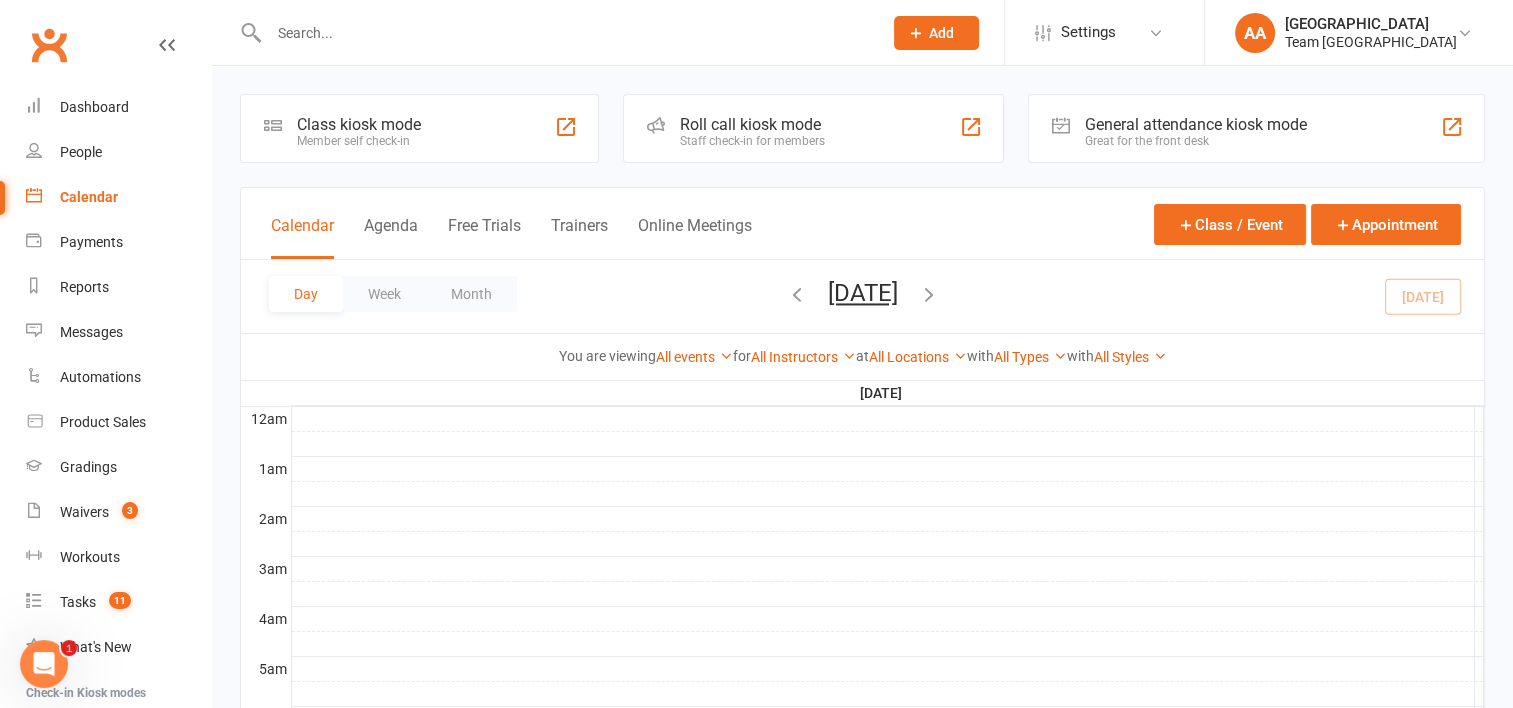 click on "[DATE]" at bounding box center [863, 293] 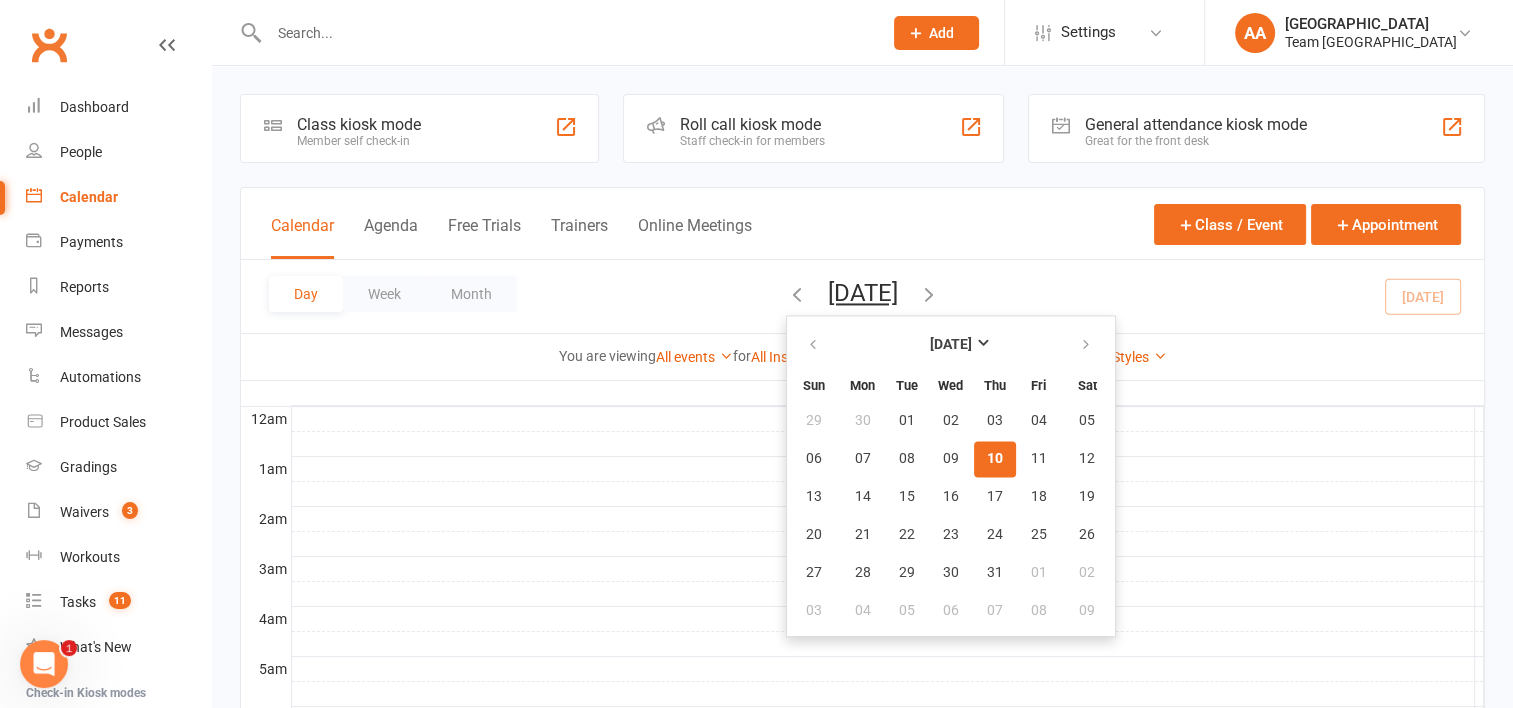click on "10" at bounding box center (995, 459) 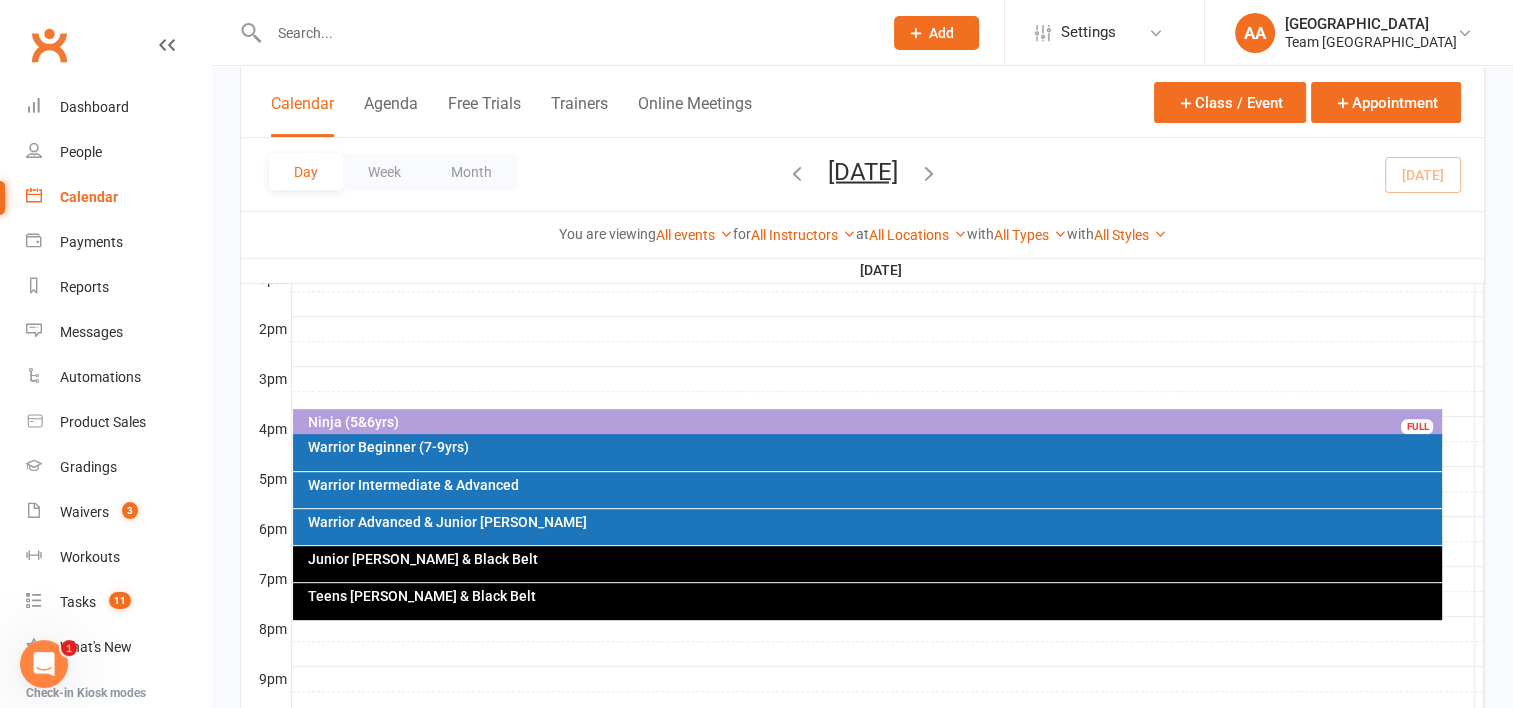 scroll, scrollTop: 800, scrollLeft: 0, axis: vertical 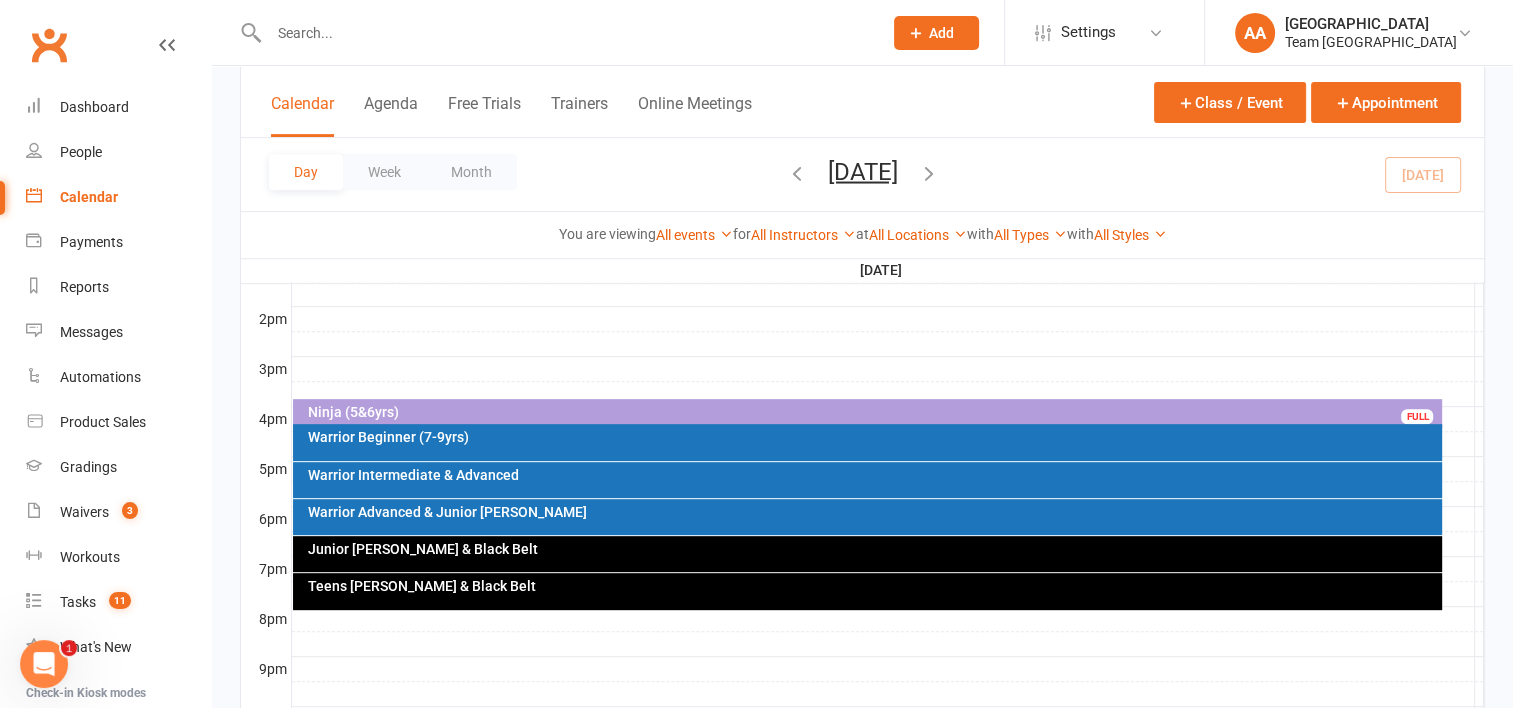 click on "Ninja (5&6yrs)" at bounding box center [872, 412] 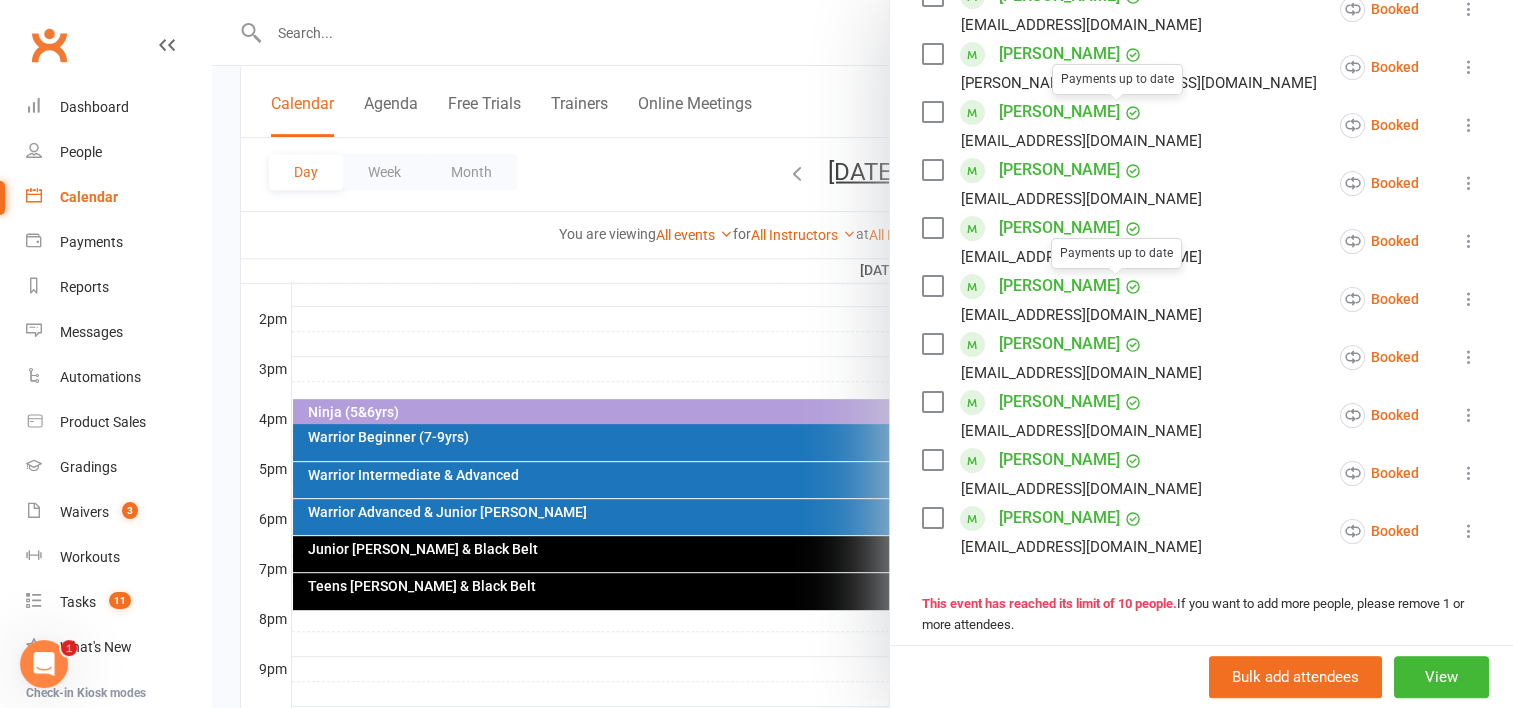 scroll, scrollTop: 400, scrollLeft: 0, axis: vertical 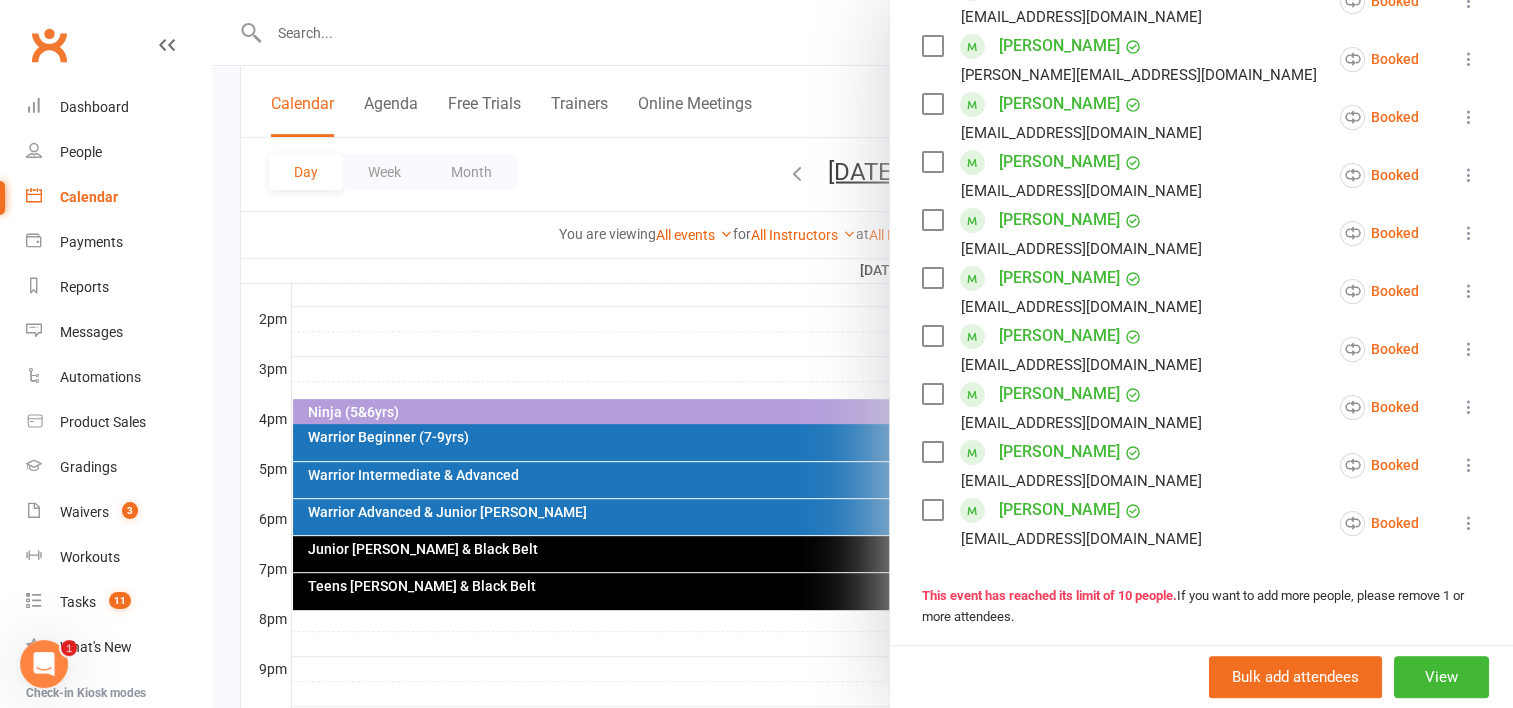click on "[PERSON_NAME]" at bounding box center (1059, 278) 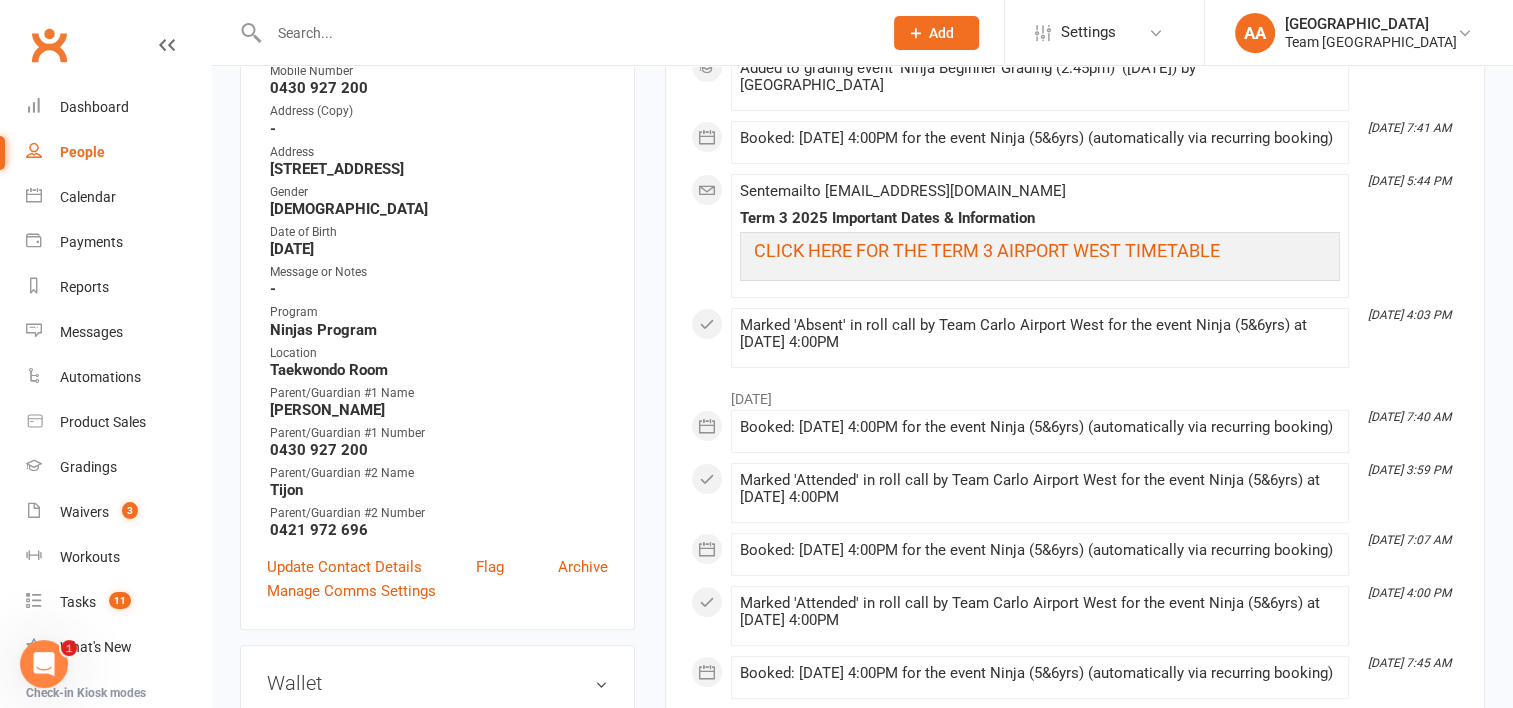 scroll, scrollTop: 300, scrollLeft: 0, axis: vertical 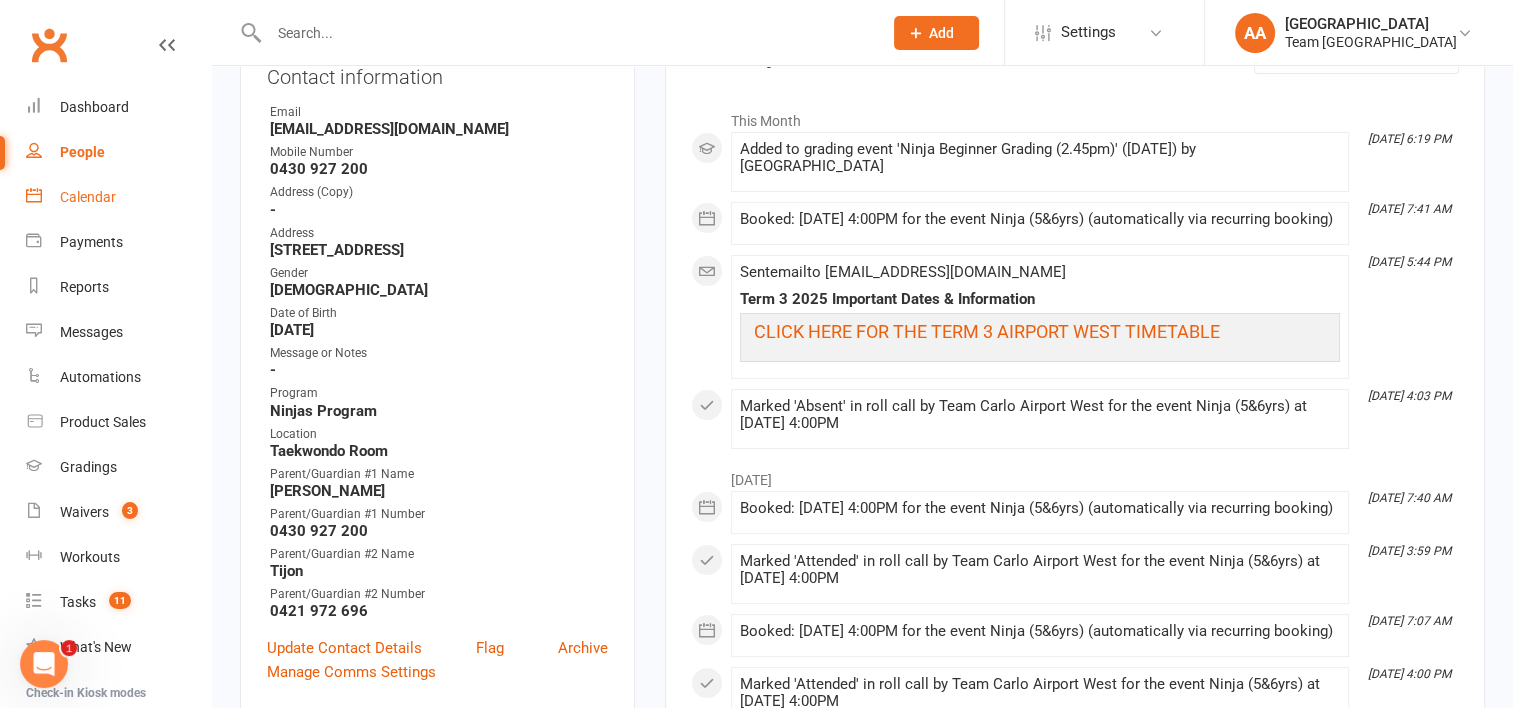 click on "Calendar" at bounding box center (88, 197) 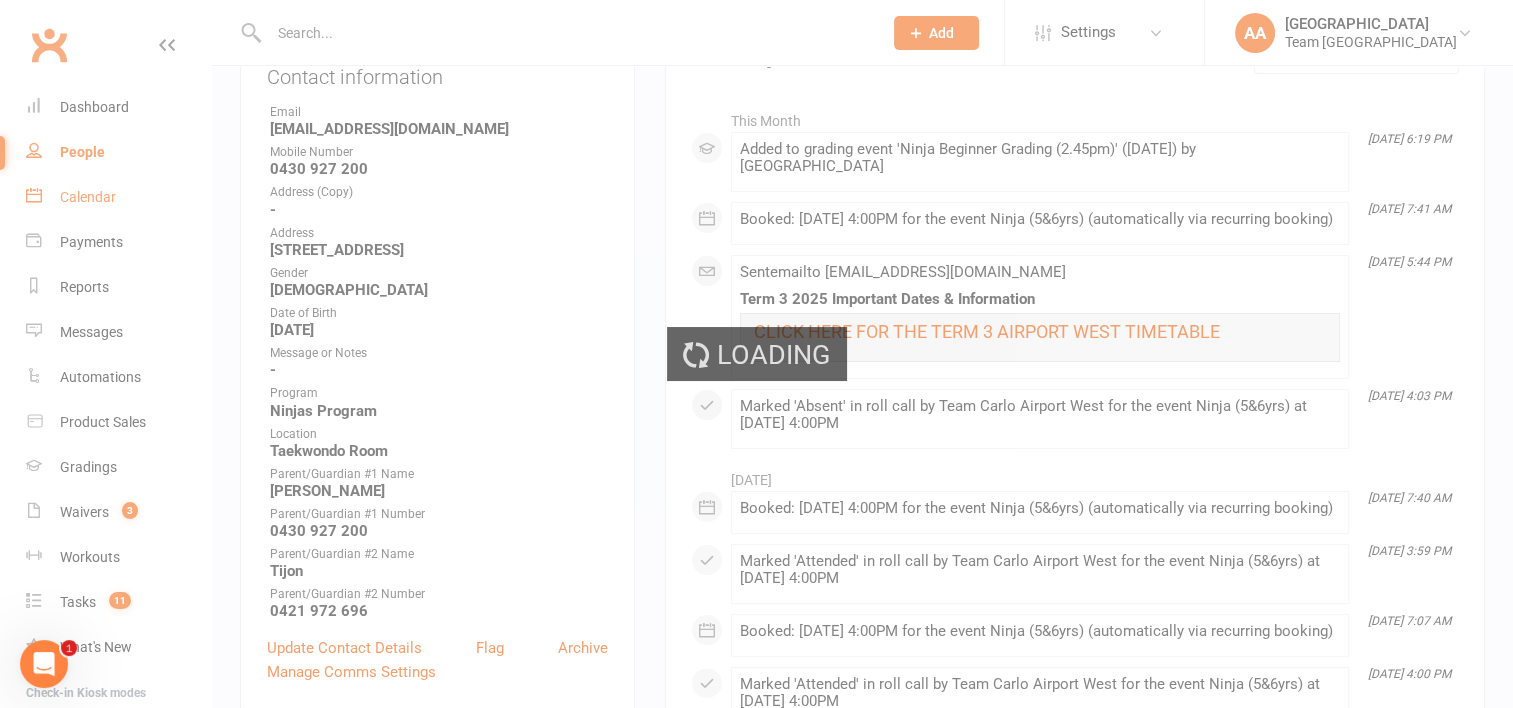 scroll, scrollTop: 0, scrollLeft: 0, axis: both 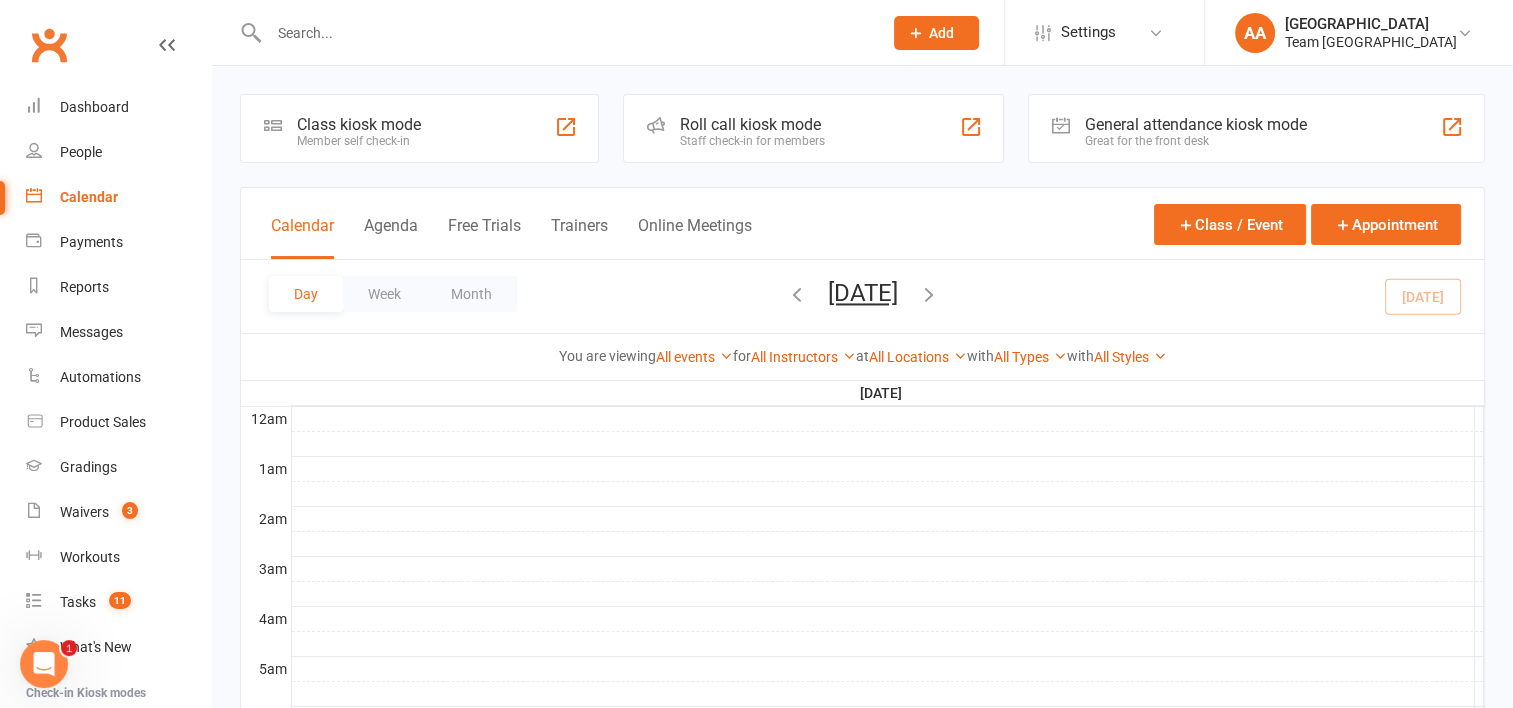click on "[DATE]" at bounding box center [863, 293] 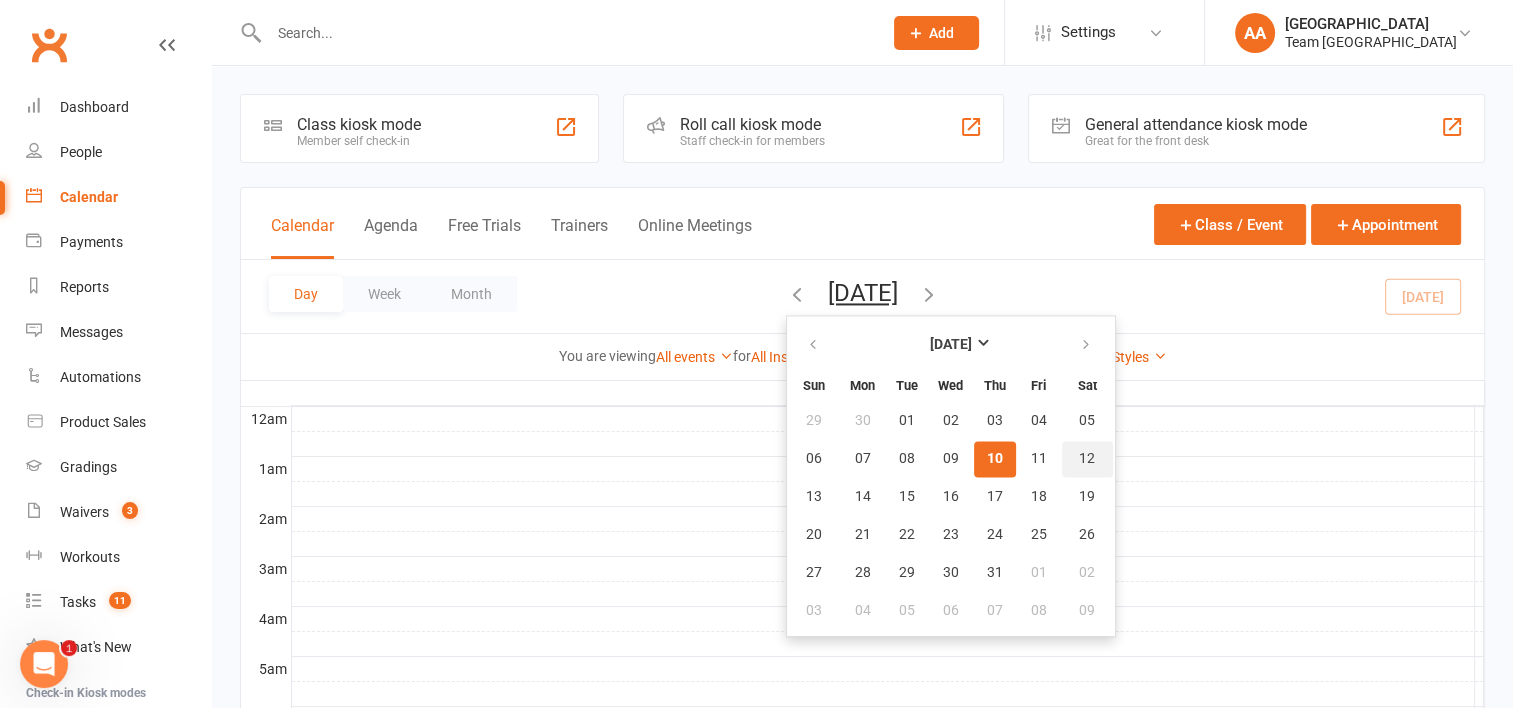 click on "12" at bounding box center [1087, 459] 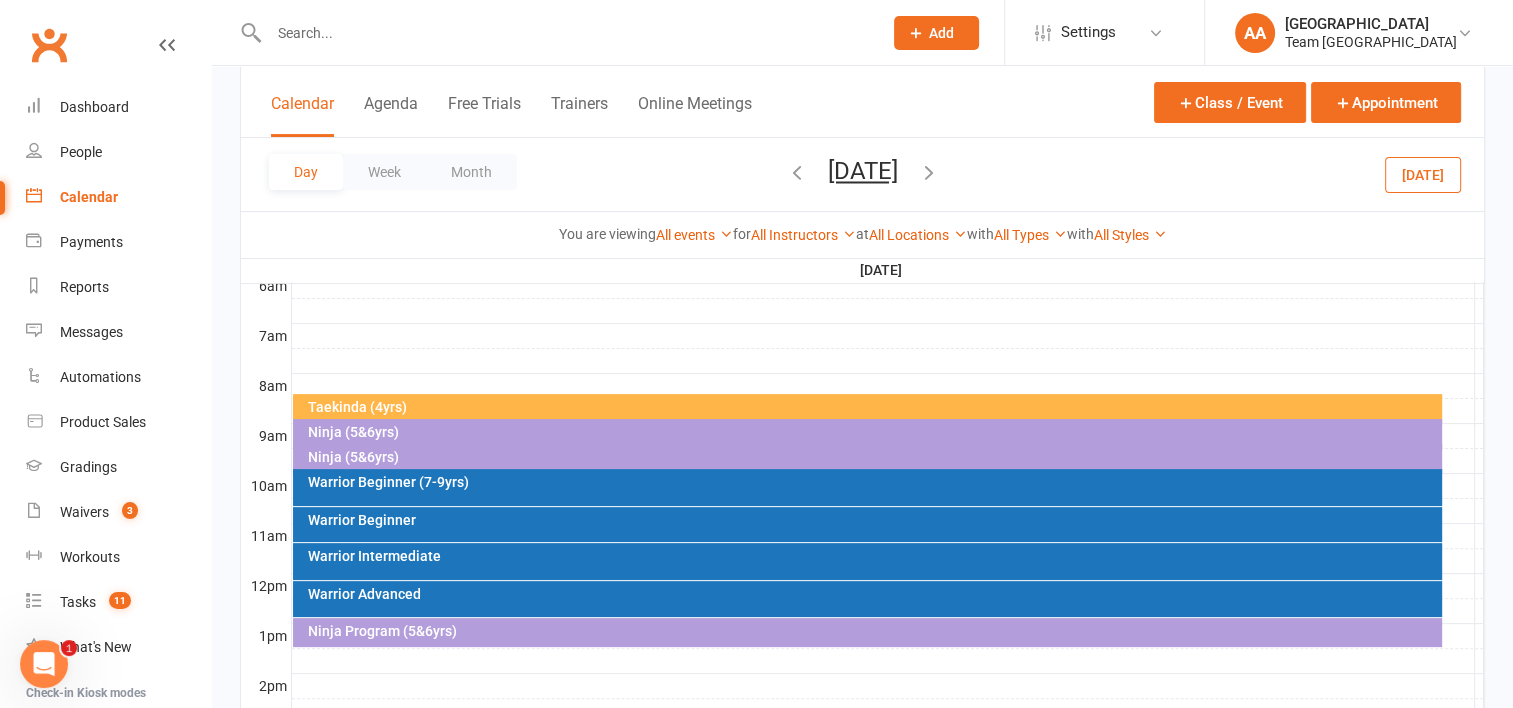 scroll, scrollTop: 400, scrollLeft: 0, axis: vertical 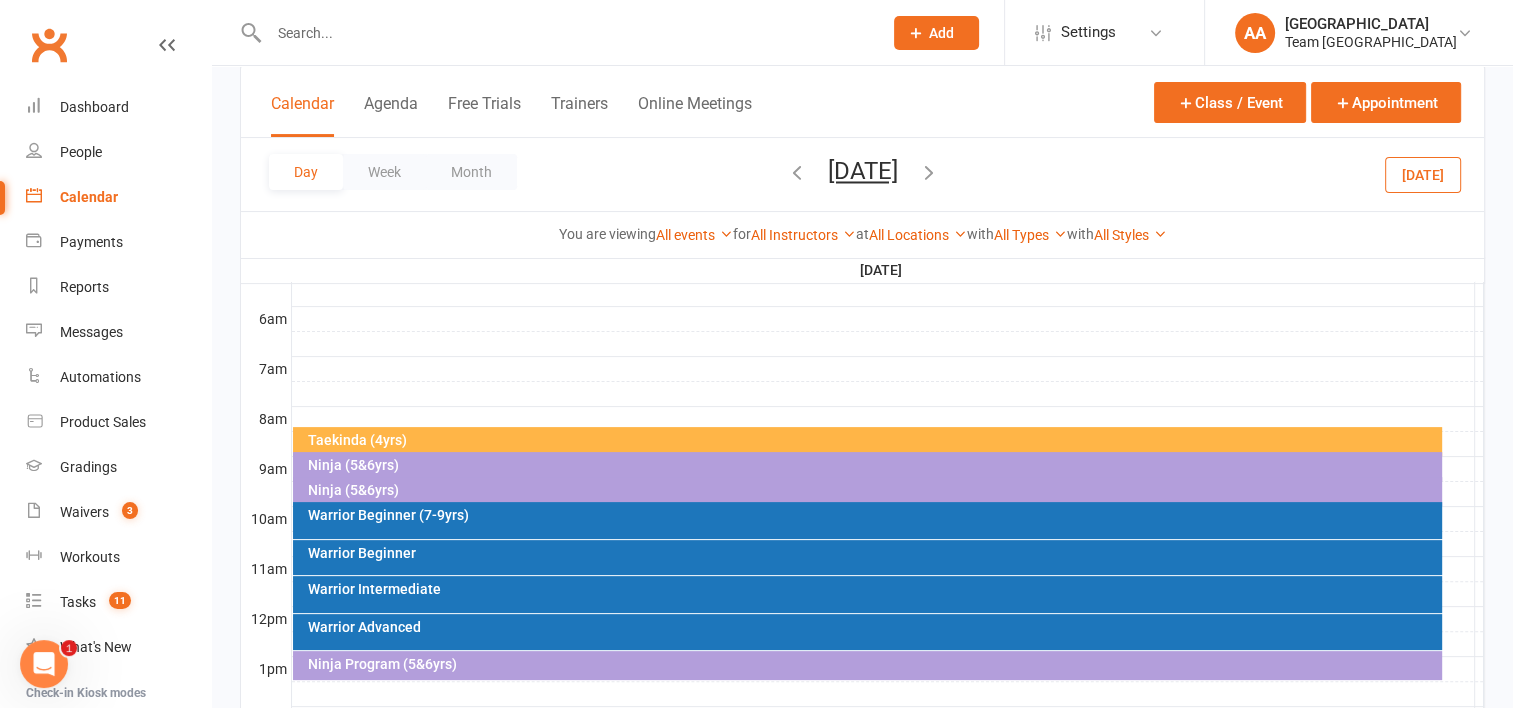 click on "Ninja (5&6yrs)" at bounding box center [872, 465] 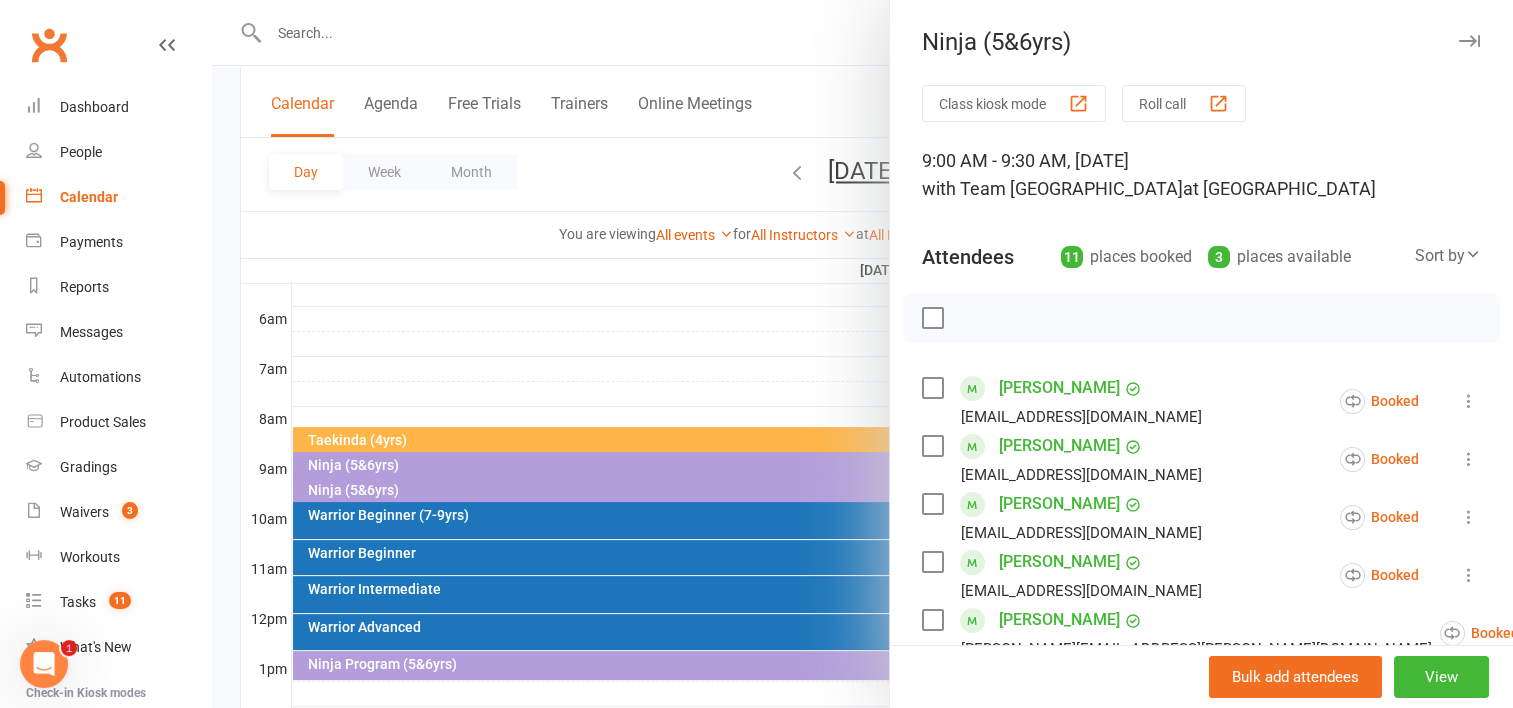 click at bounding box center (862, 354) 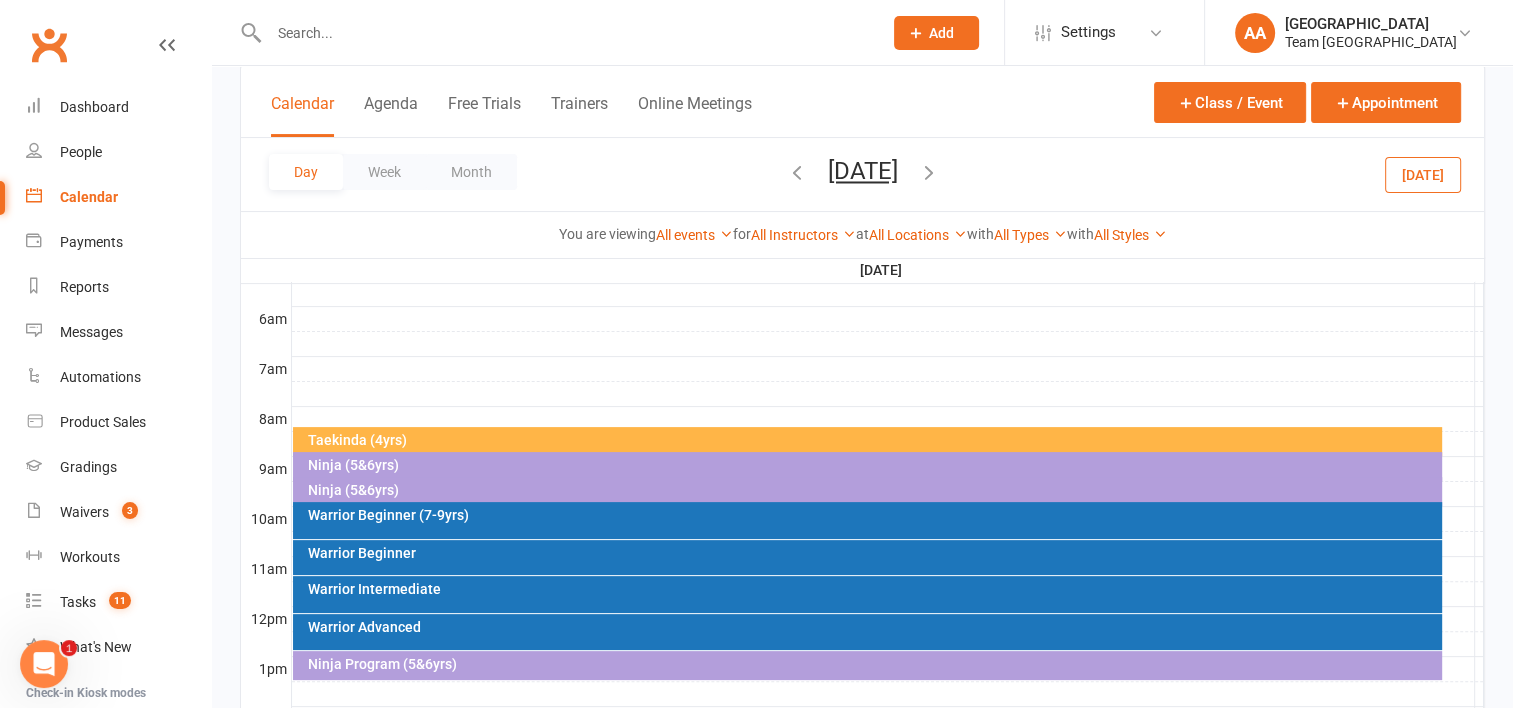 click on "Ninja (5&6yrs)" at bounding box center (872, 490) 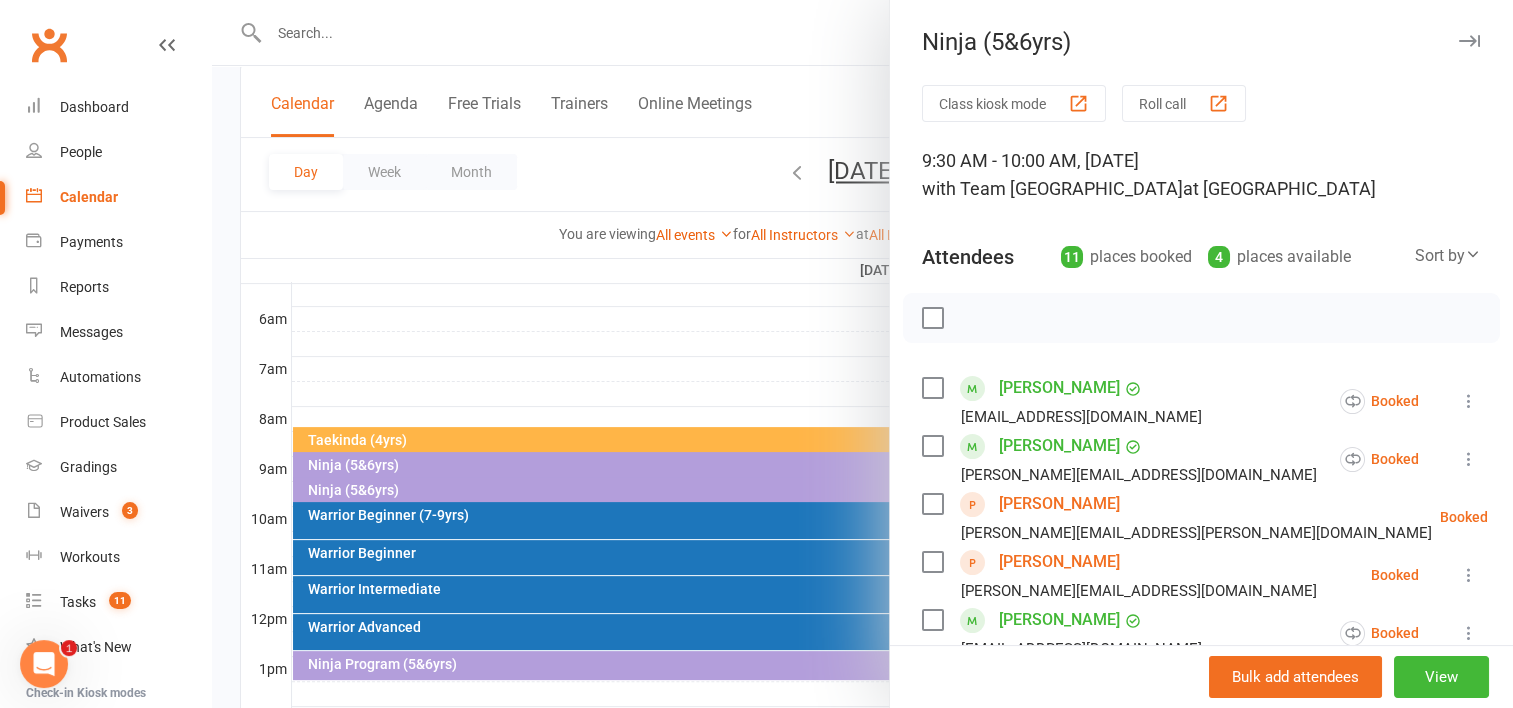 click at bounding box center (862, 354) 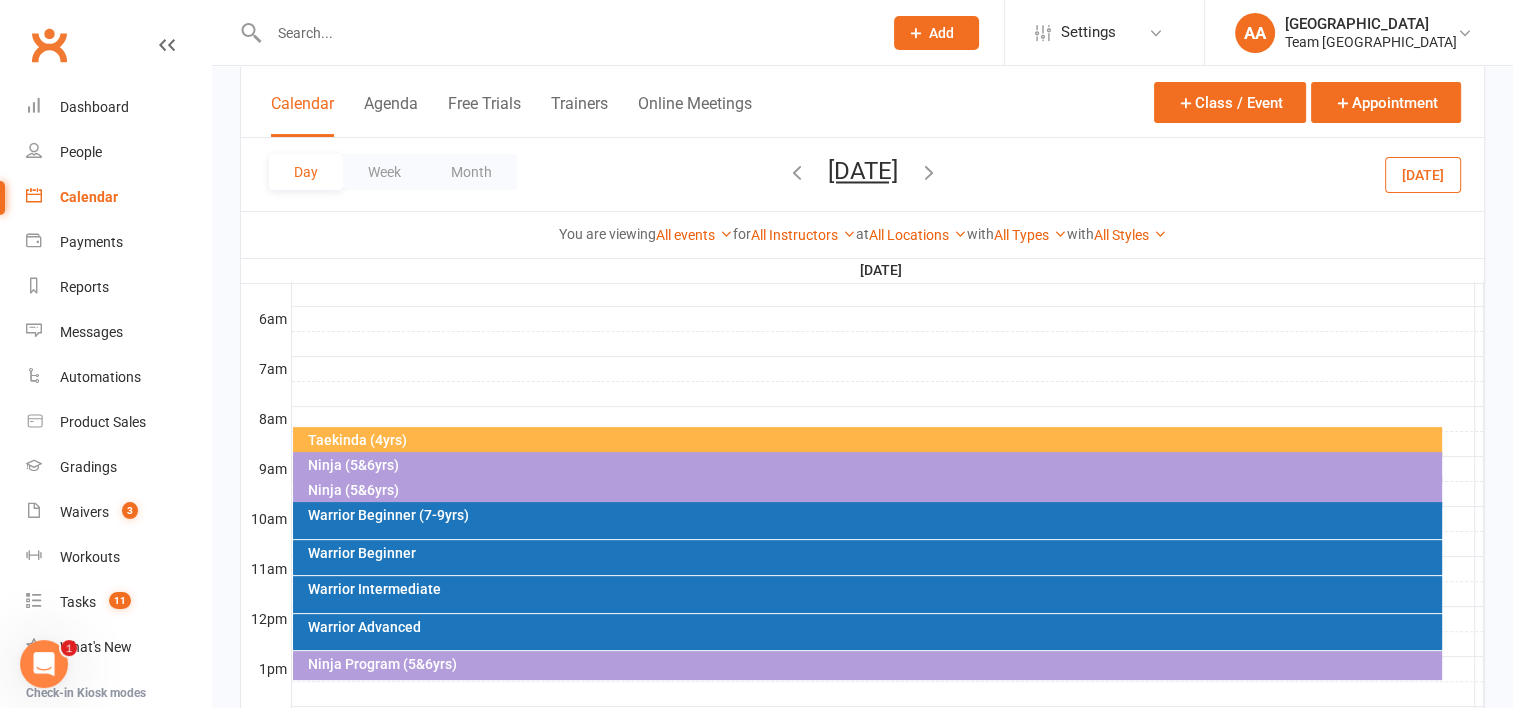 click on "Ninja (5&6yrs)" at bounding box center [872, 465] 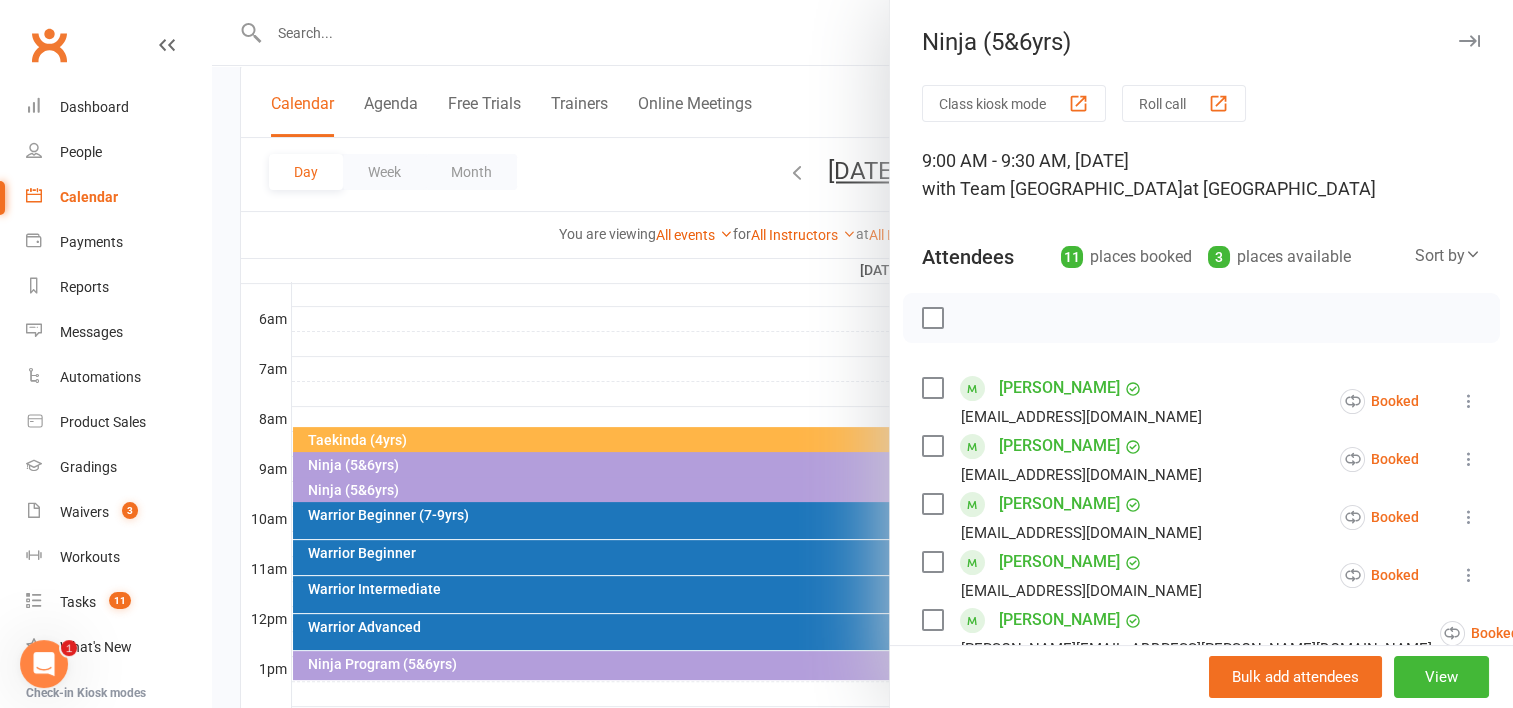 click at bounding box center [862, 354] 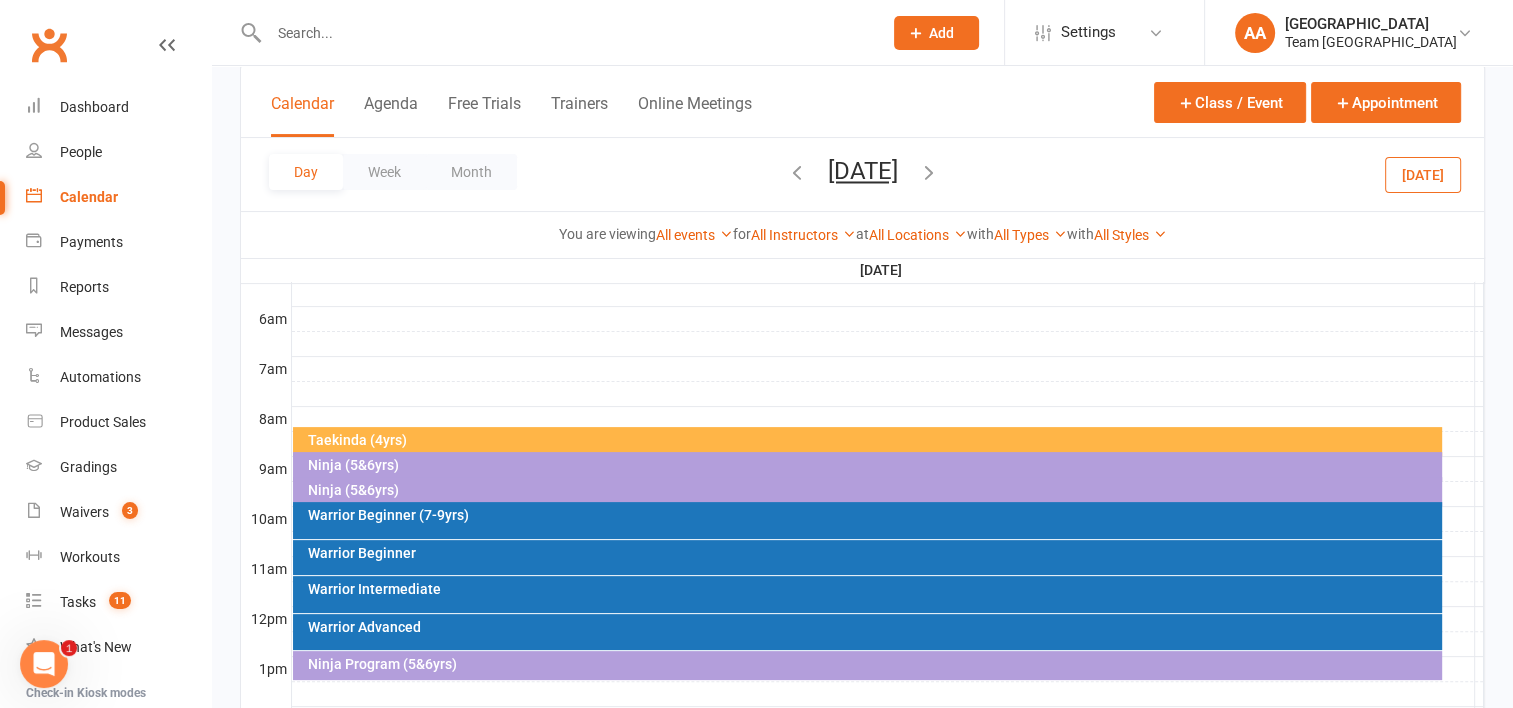 click on "Ninja (5&6yrs)" at bounding box center (872, 490) 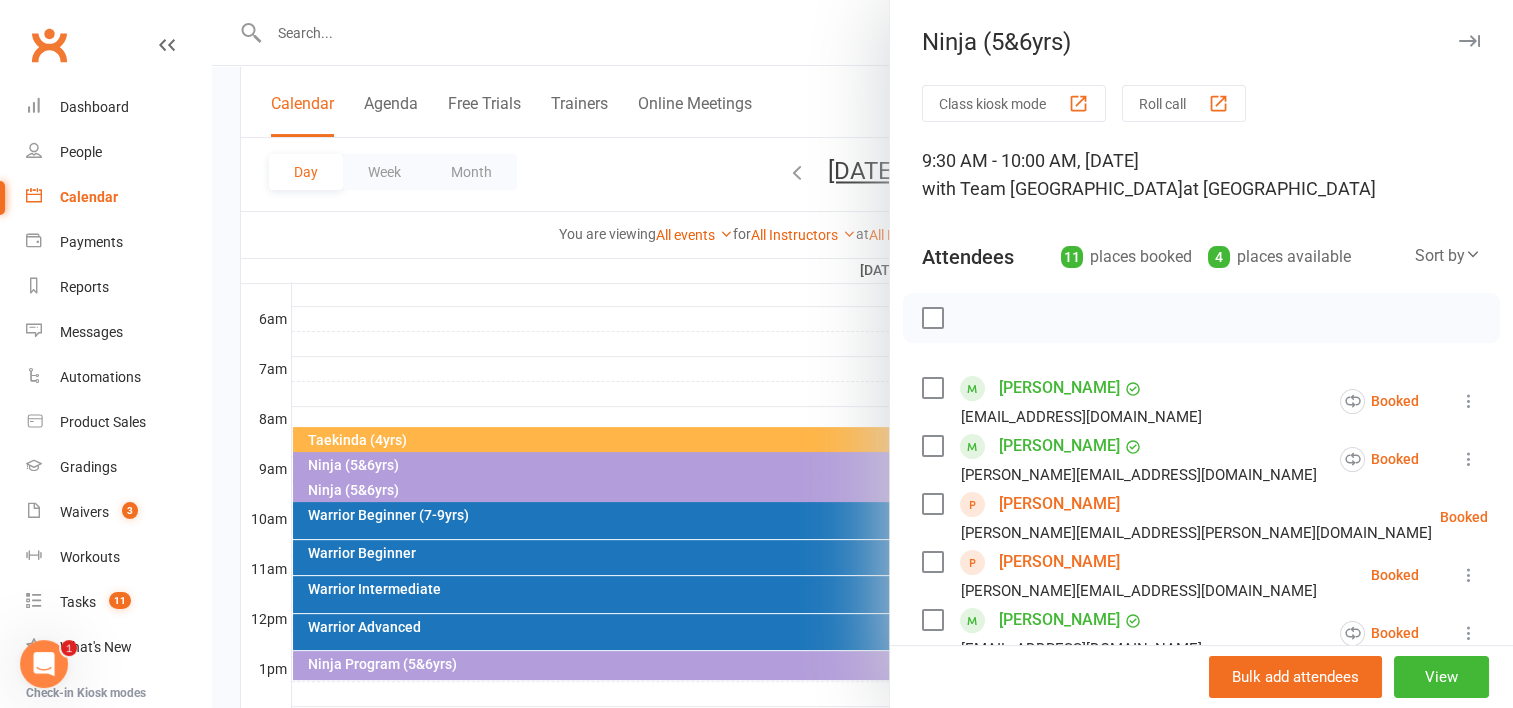 click at bounding box center [862, 354] 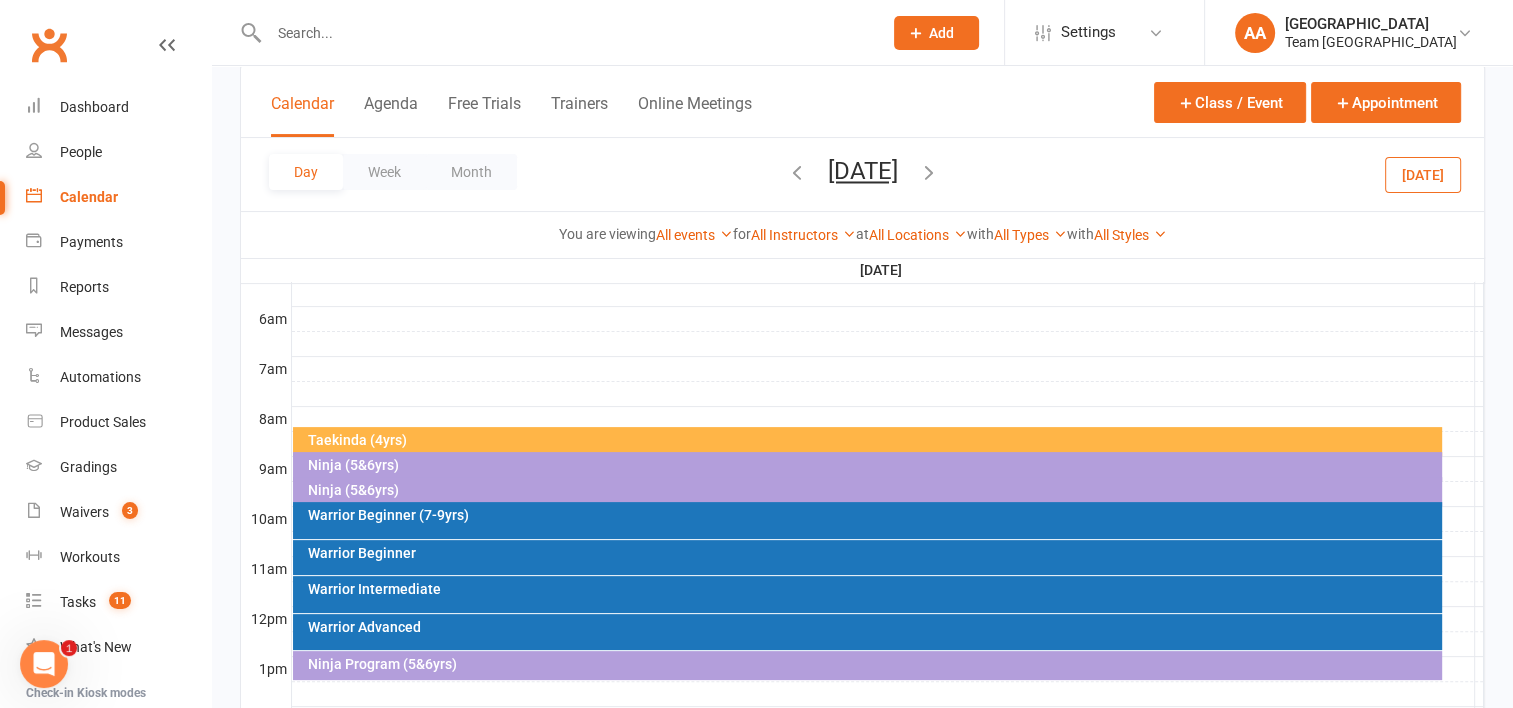 click on "Ninja (5&6yrs)" at bounding box center [872, 465] 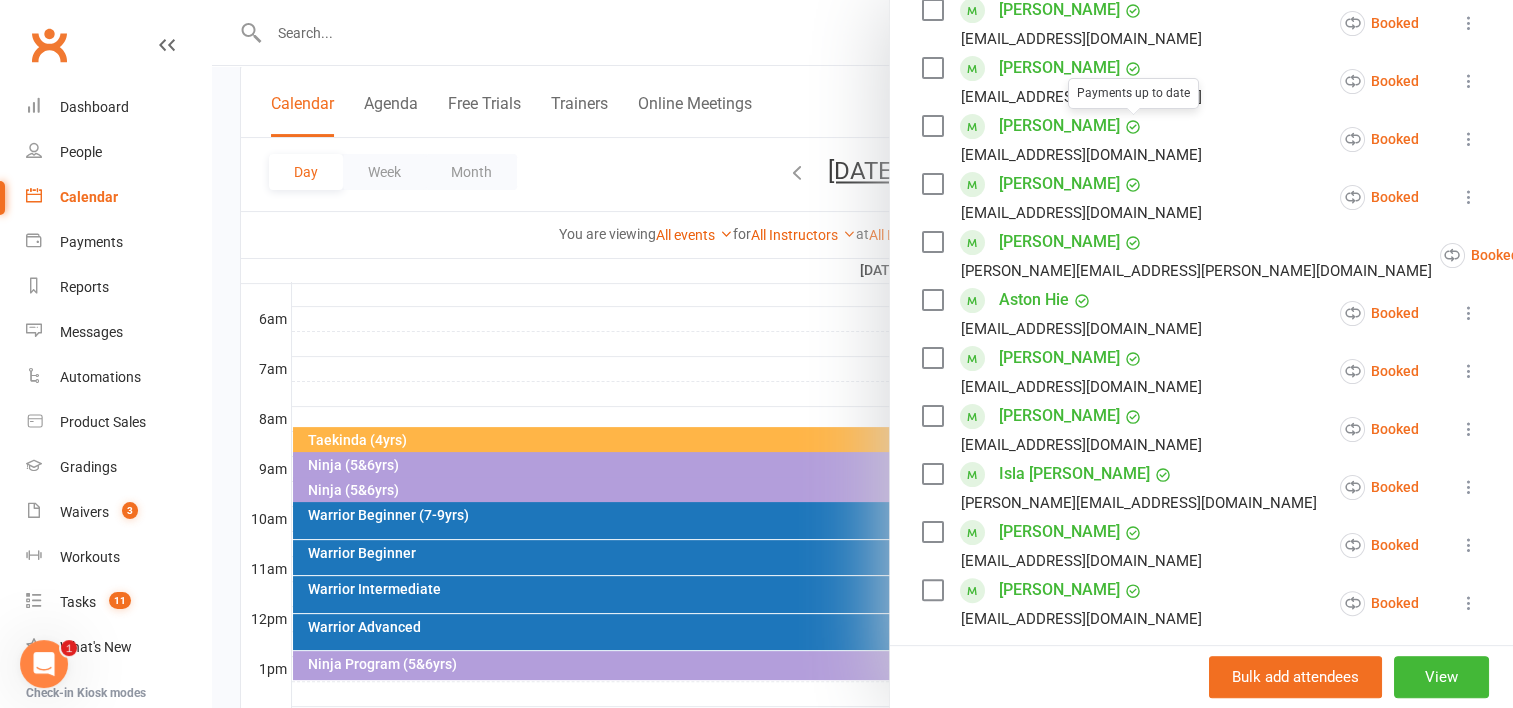 scroll, scrollTop: 400, scrollLeft: 0, axis: vertical 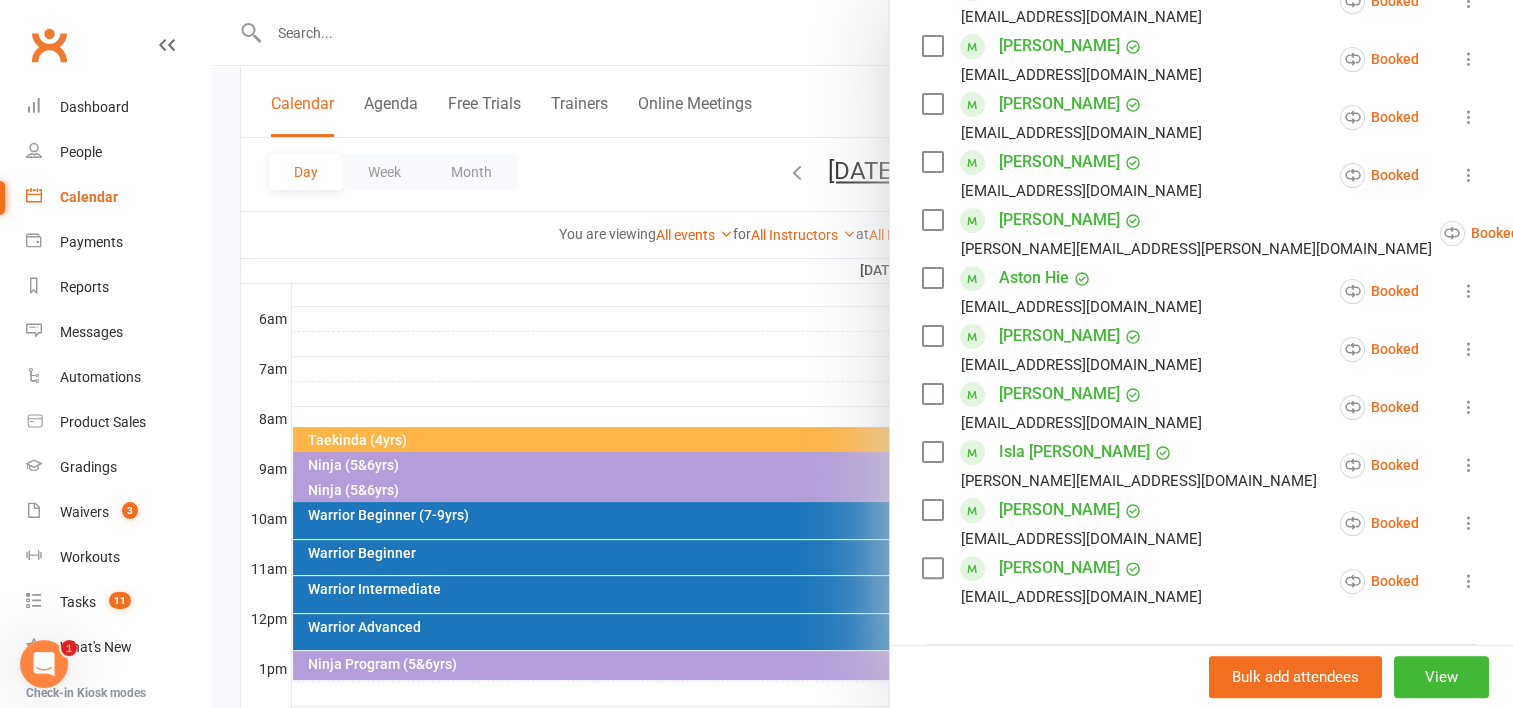 click at bounding box center [862, 354] 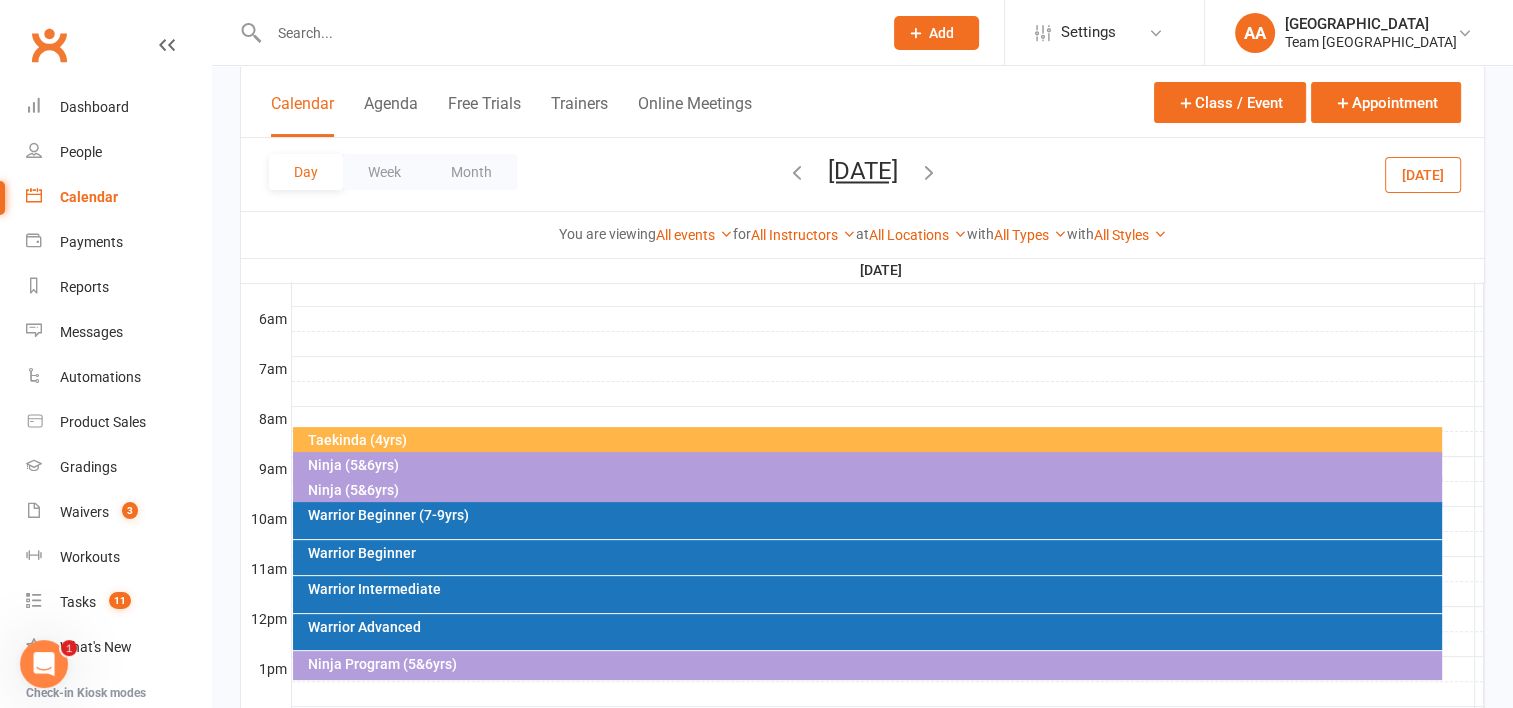 click on "Ninja (5&6yrs)" at bounding box center [872, 490] 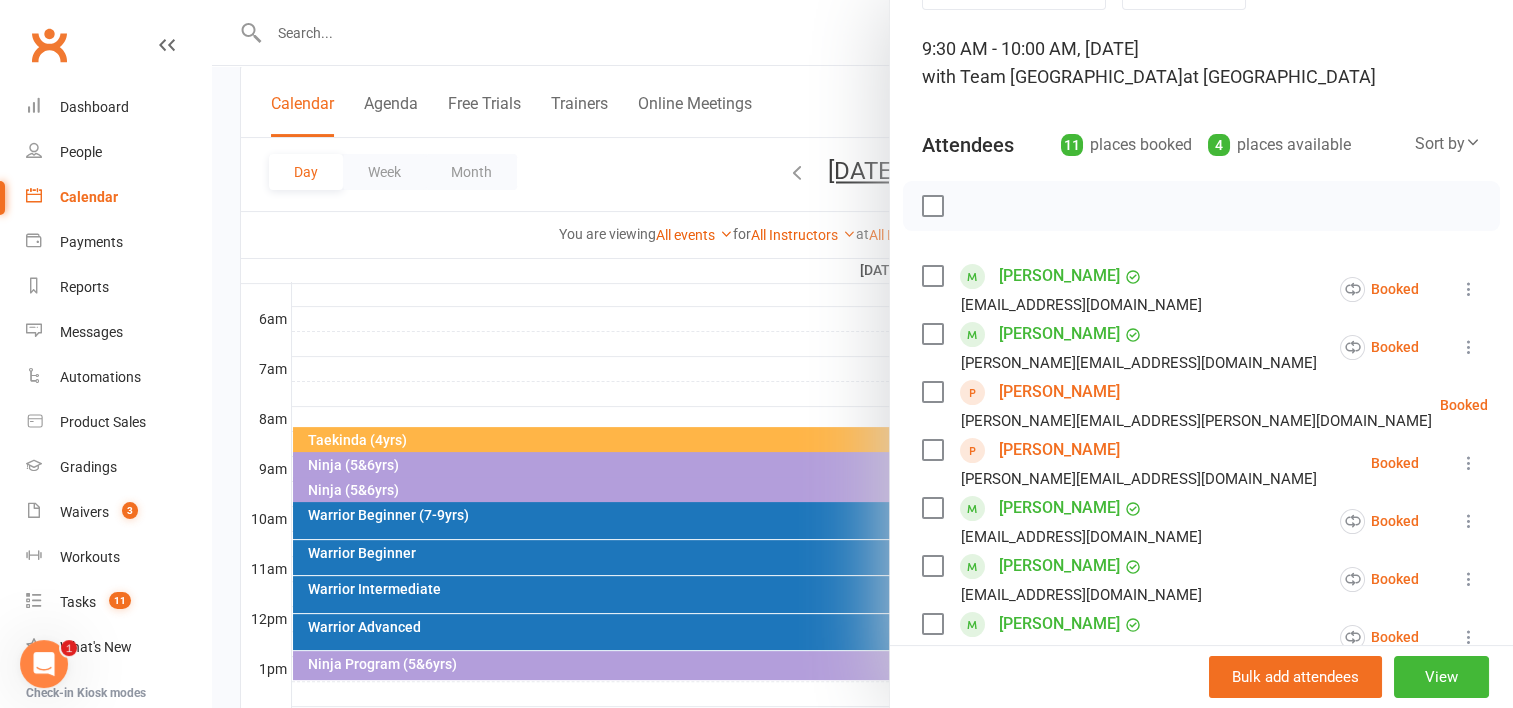 scroll, scrollTop: 100, scrollLeft: 0, axis: vertical 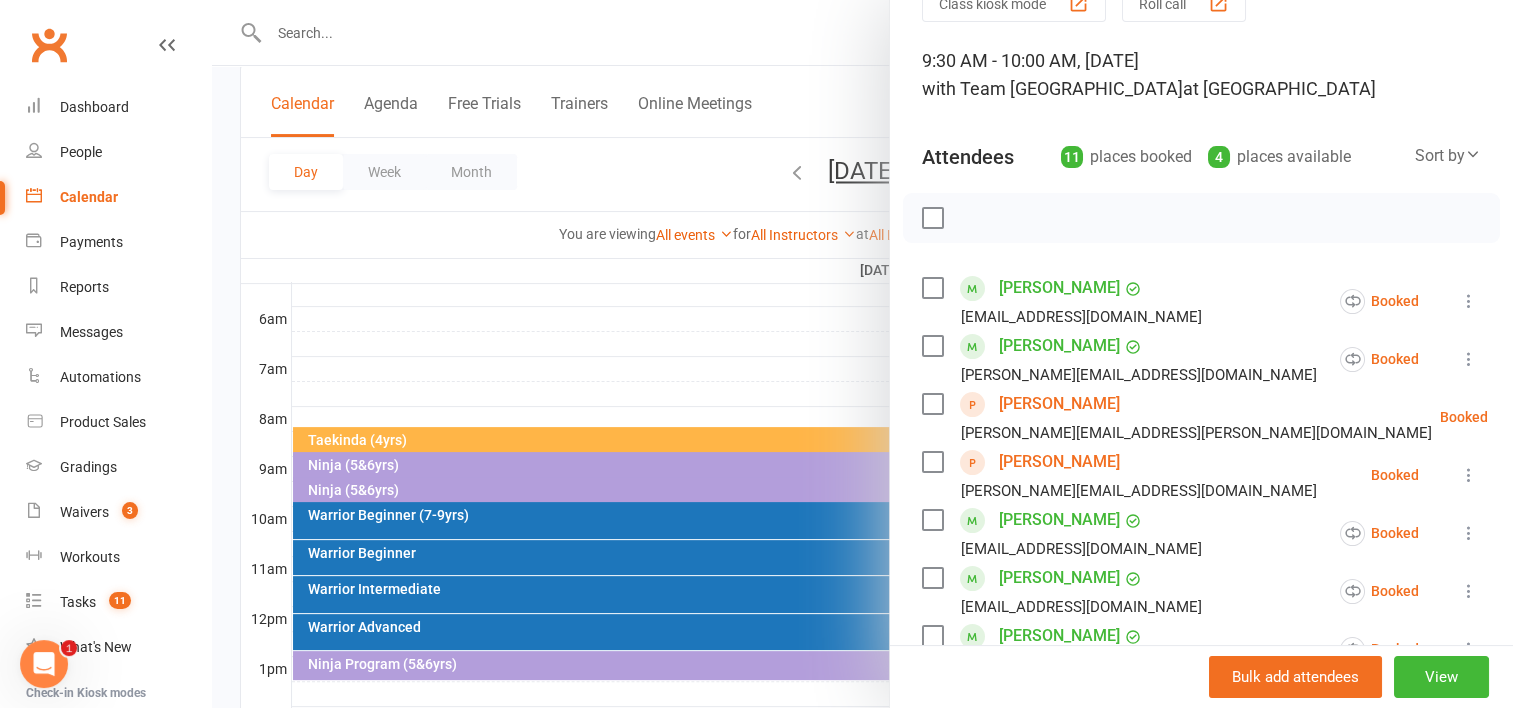 click at bounding box center (862, 354) 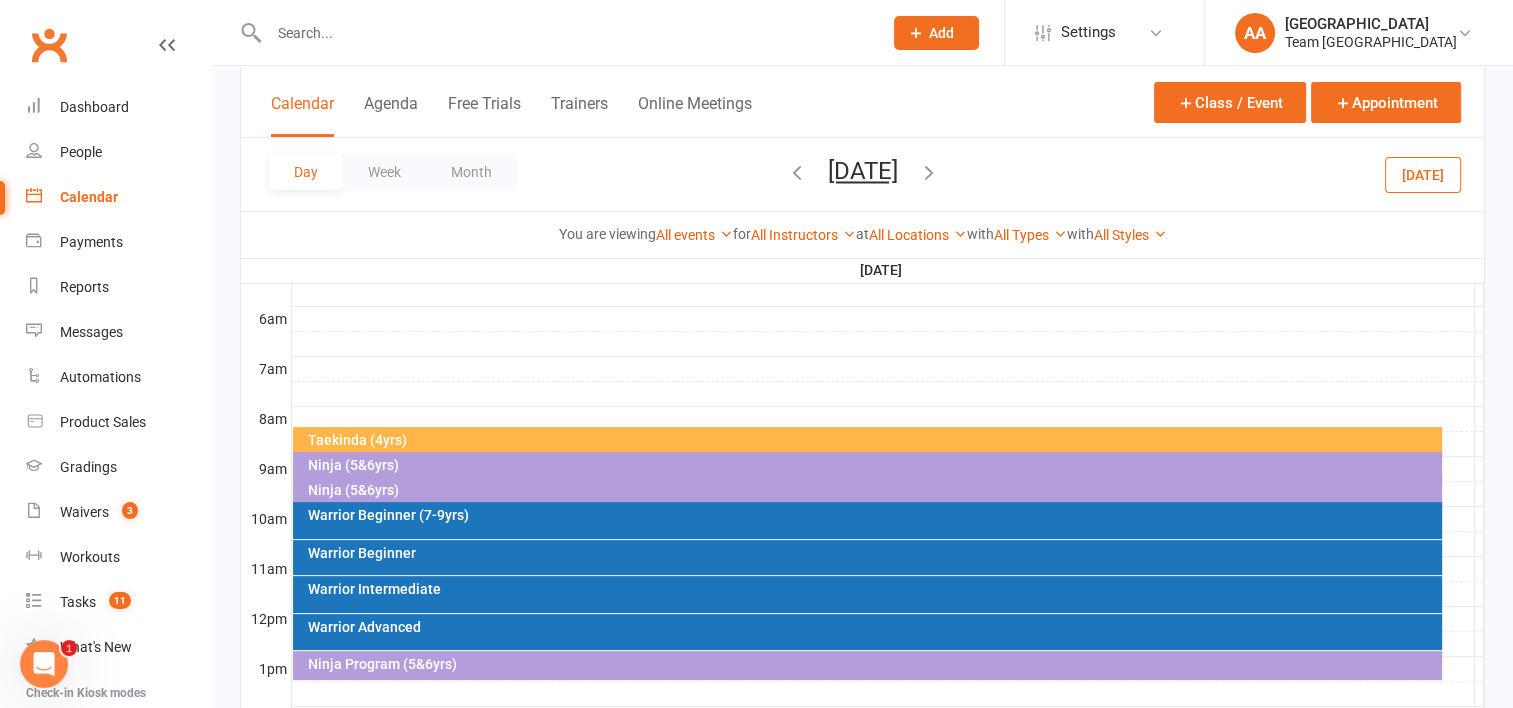 click on "Ninja (5&6yrs)" at bounding box center (872, 465) 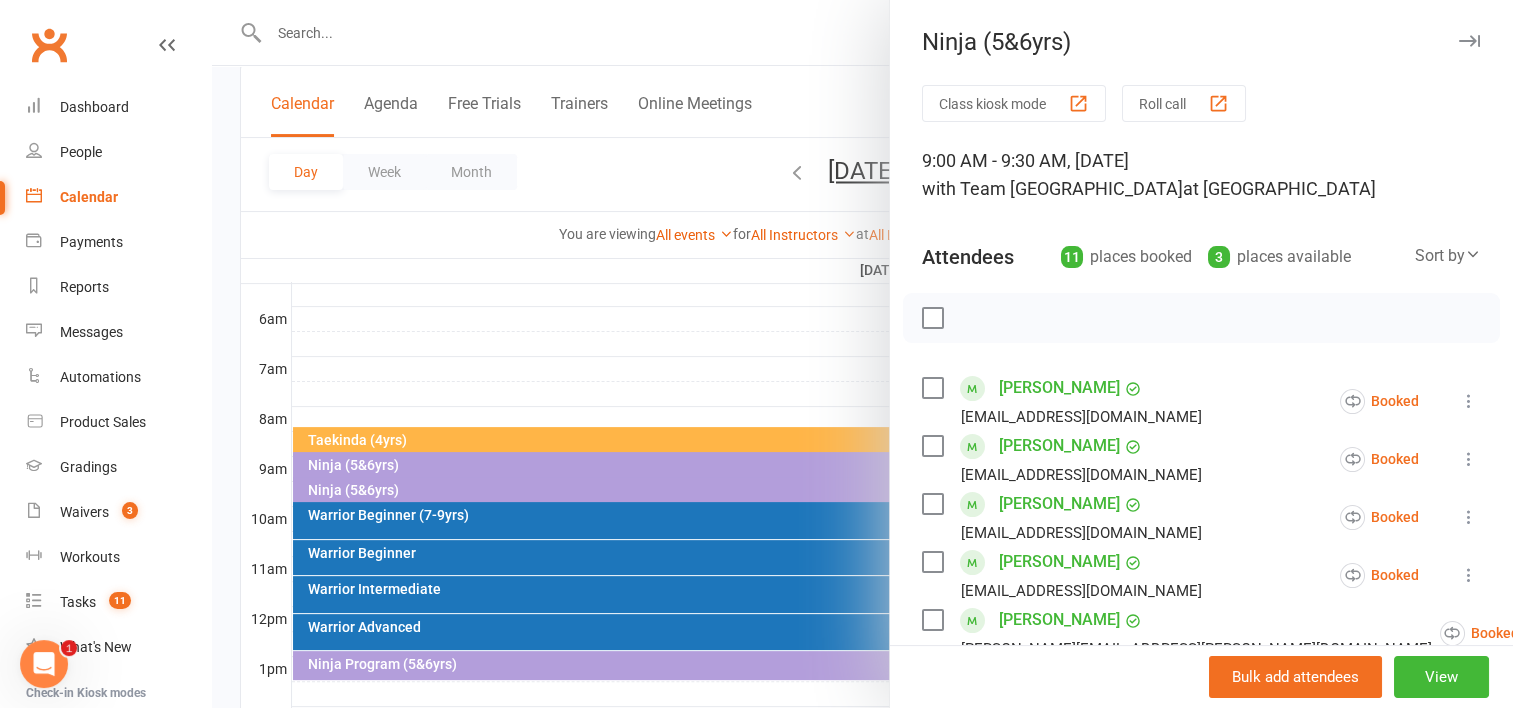 click at bounding box center [862, 354] 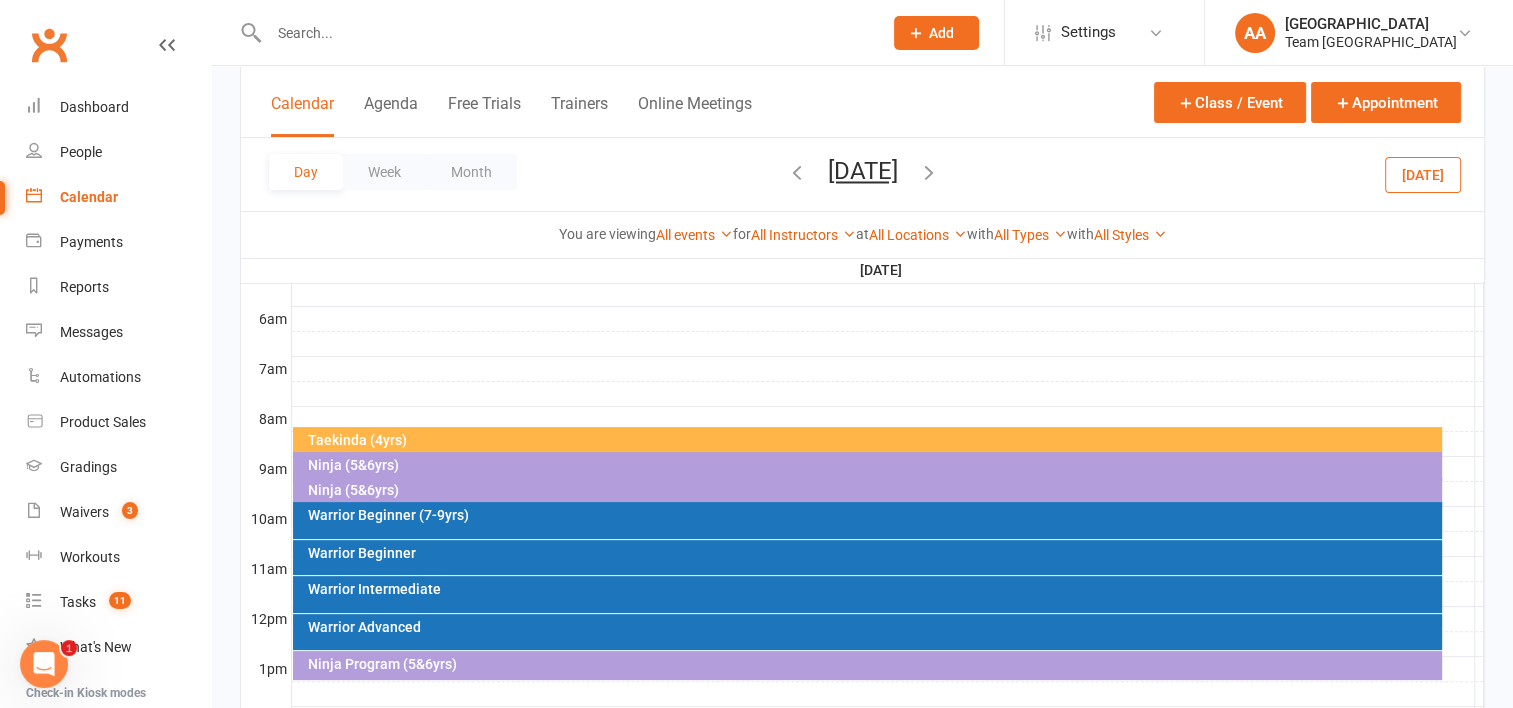 click on "[DATE]" at bounding box center (863, 171) 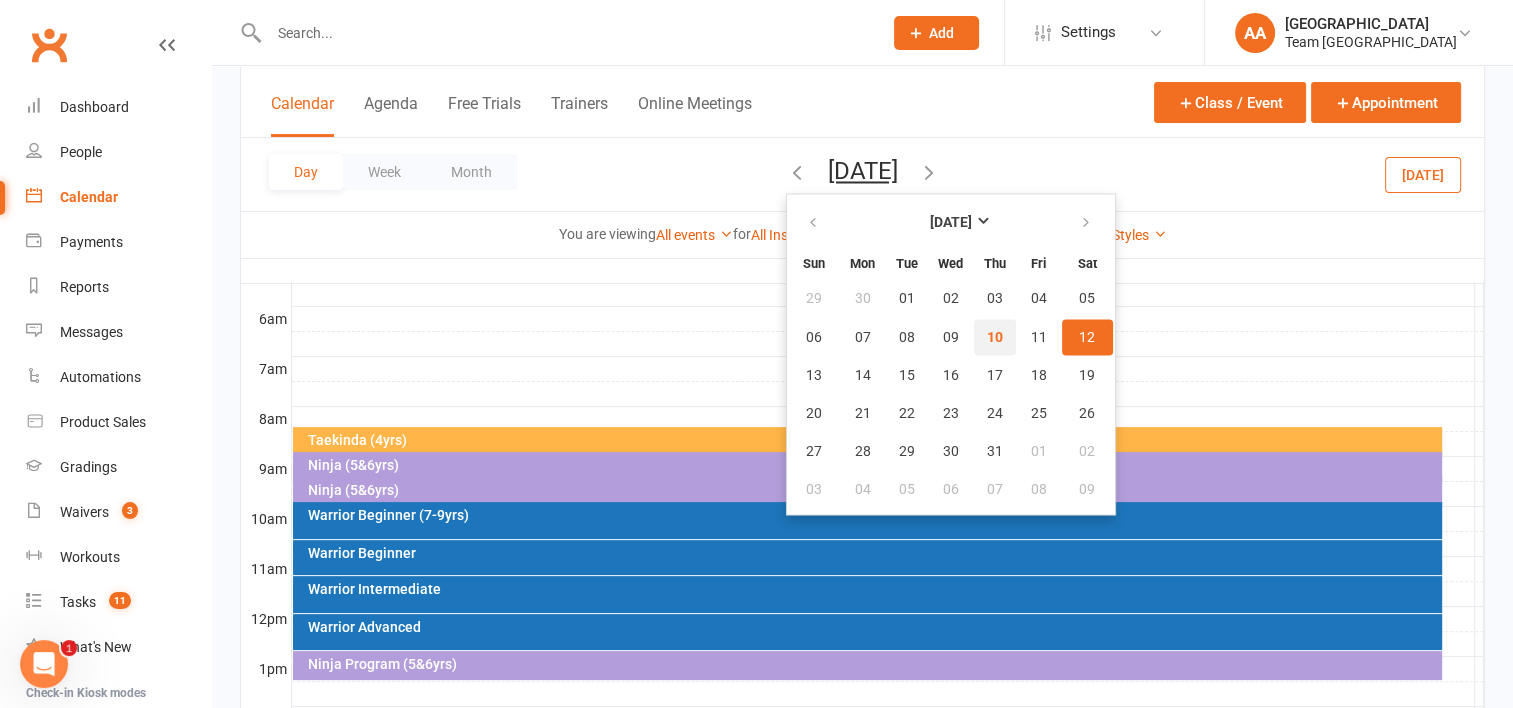 click on "10" at bounding box center (995, 337) 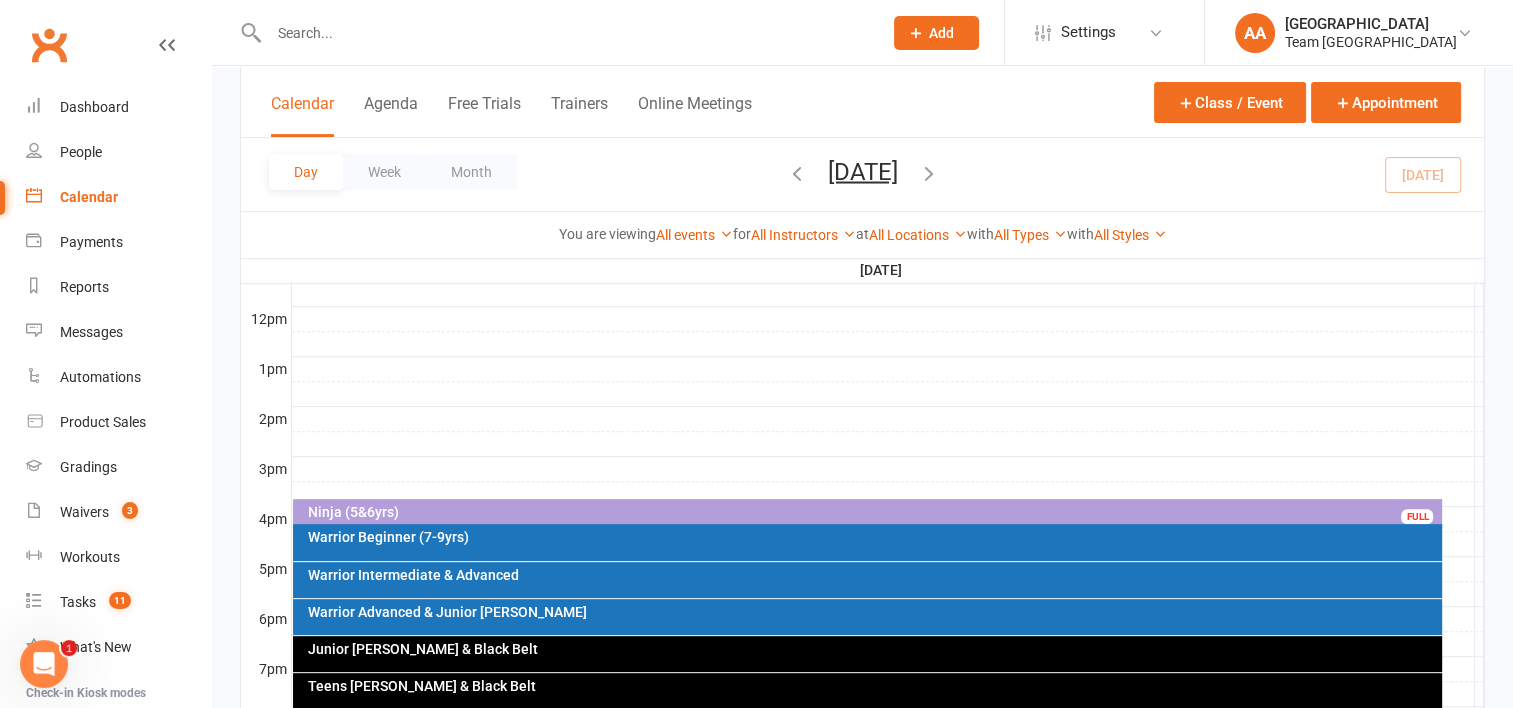 scroll, scrollTop: 900, scrollLeft: 0, axis: vertical 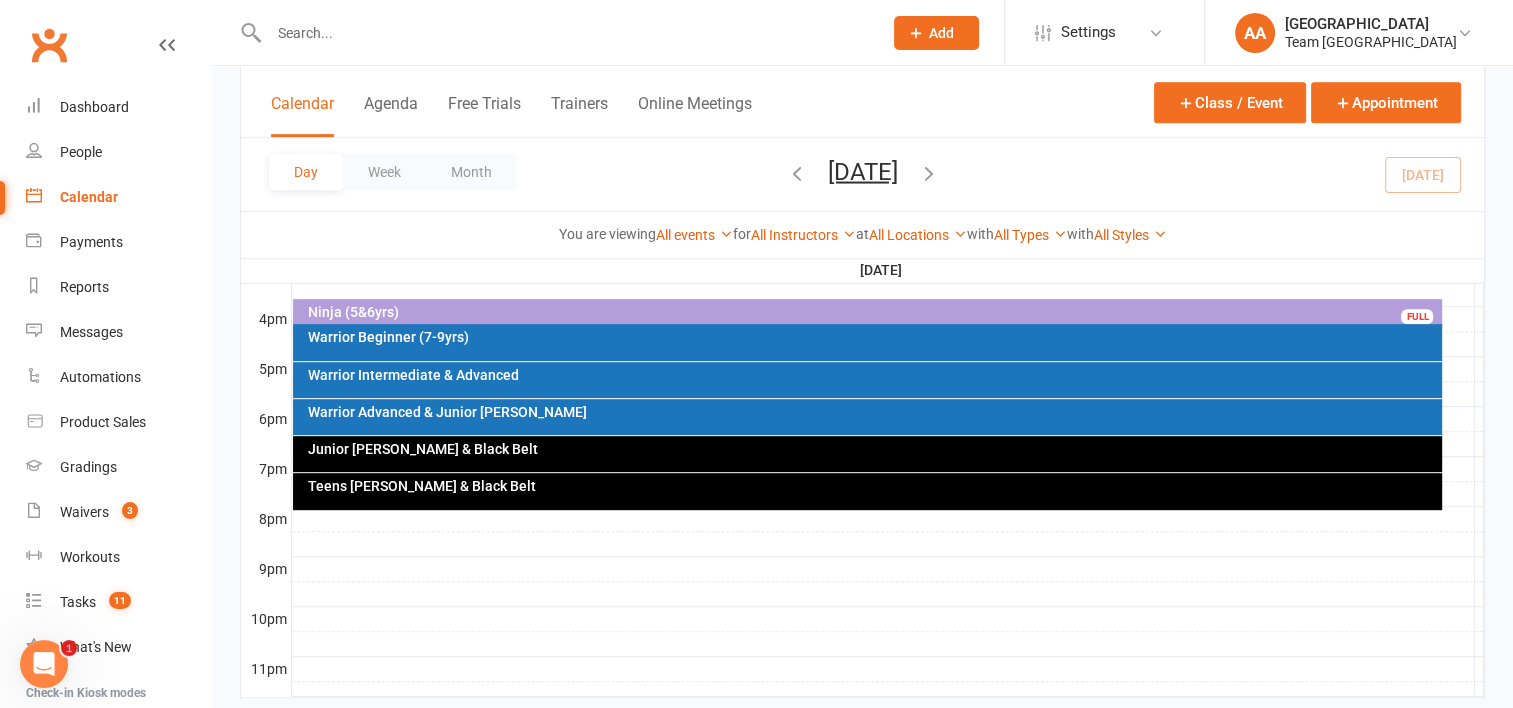 click on "Ninja (5&6yrs)" at bounding box center (872, 312) 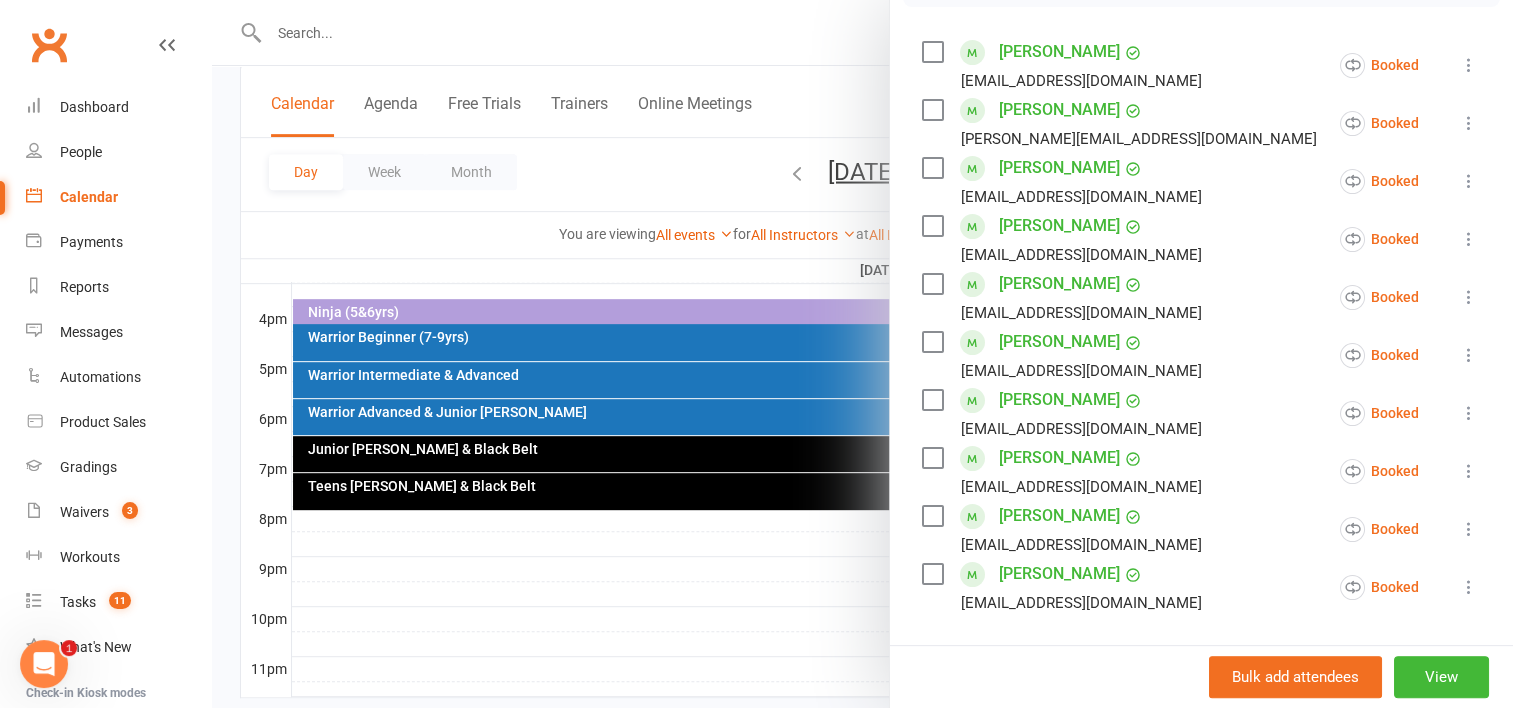 scroll, scrollTop: 400, scrollLeft: 0, axis: vertical 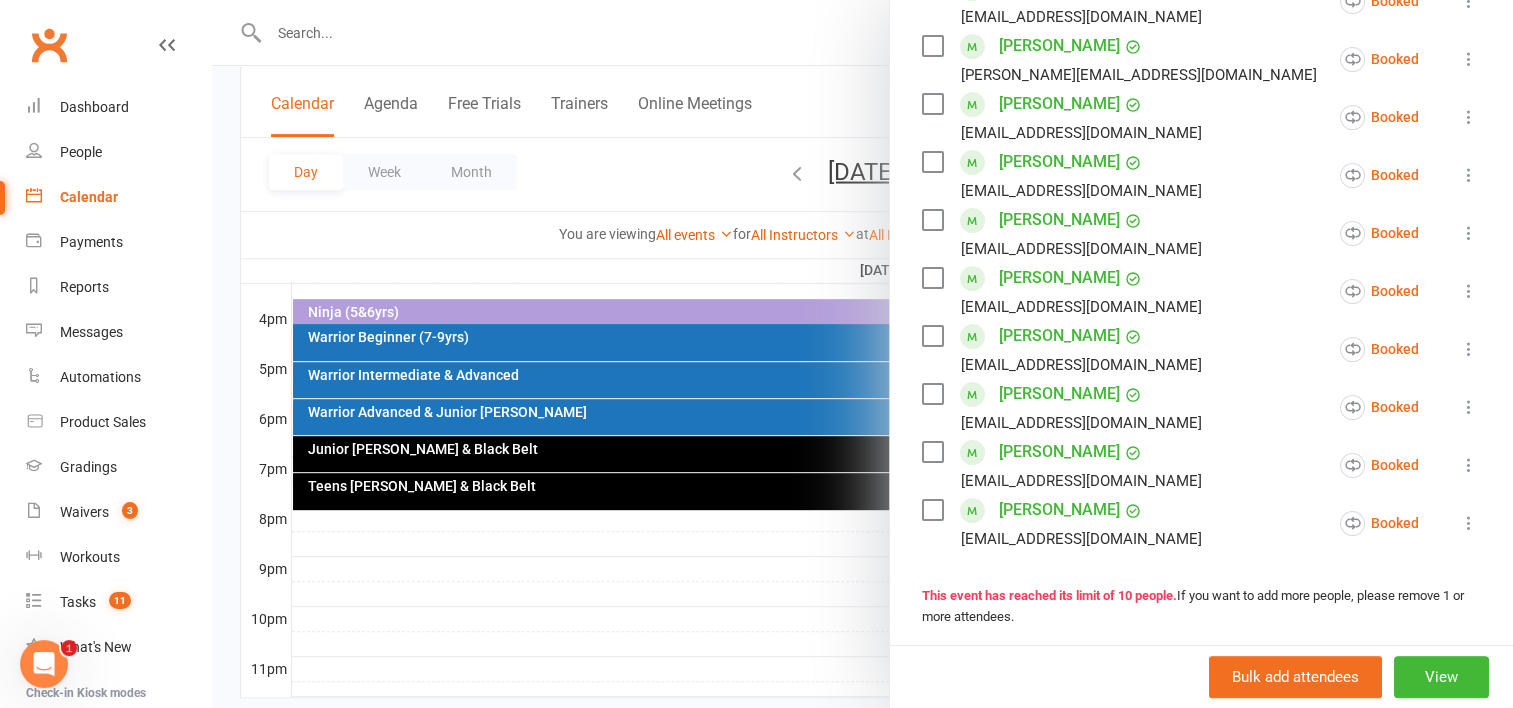 click at bounding box center (1469, 291) 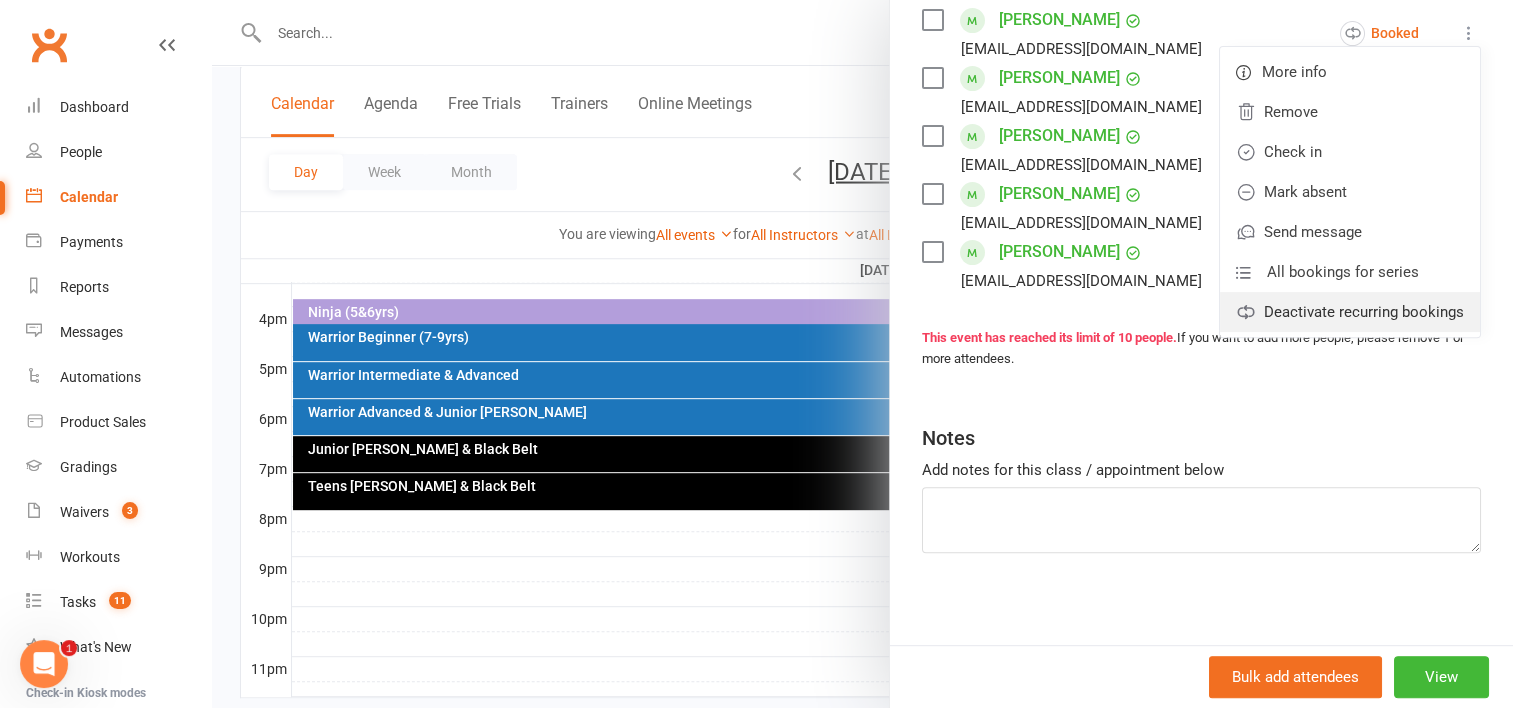 scroll, scrollTop: 664, scrollLeft: 0, axis: vertical 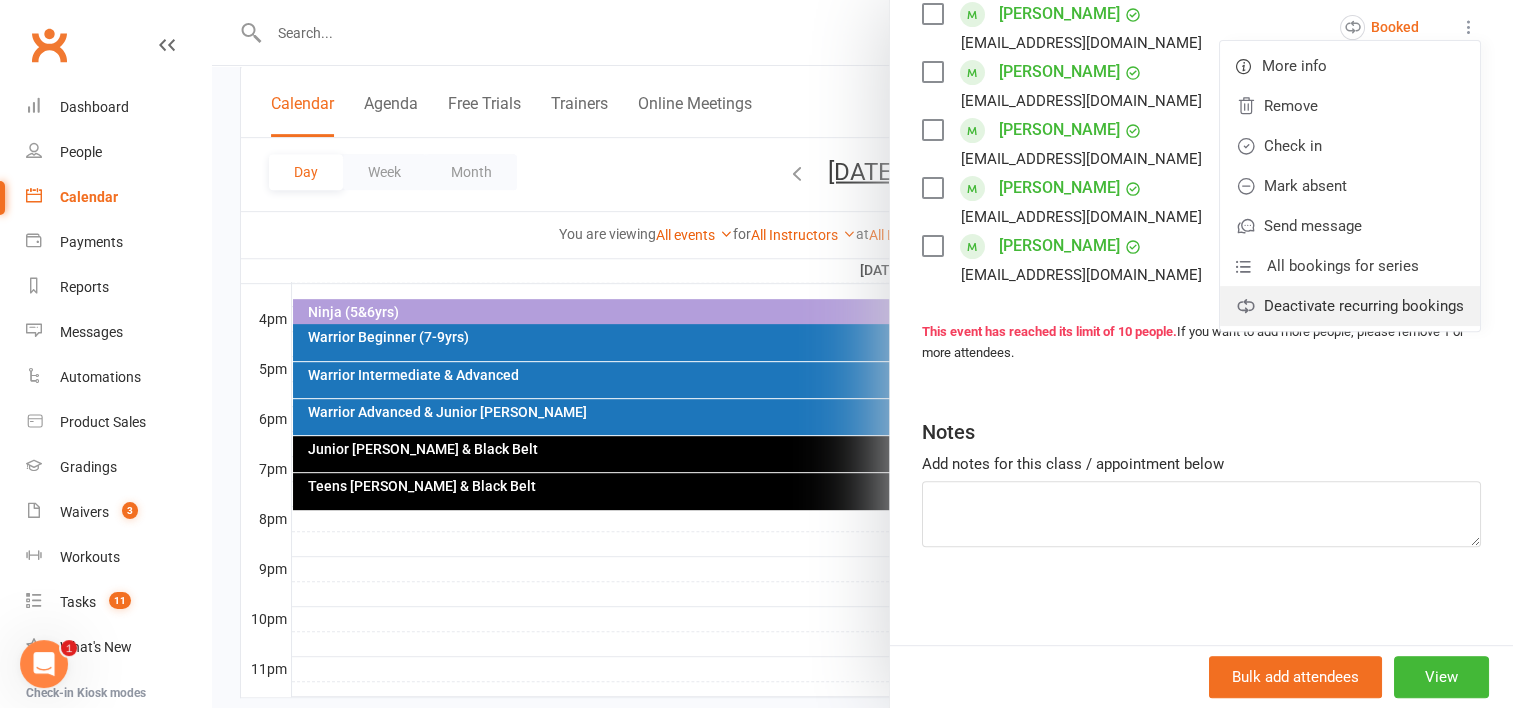 click on "Deactivate recurring bookings" at bounding box center [1350, 306] 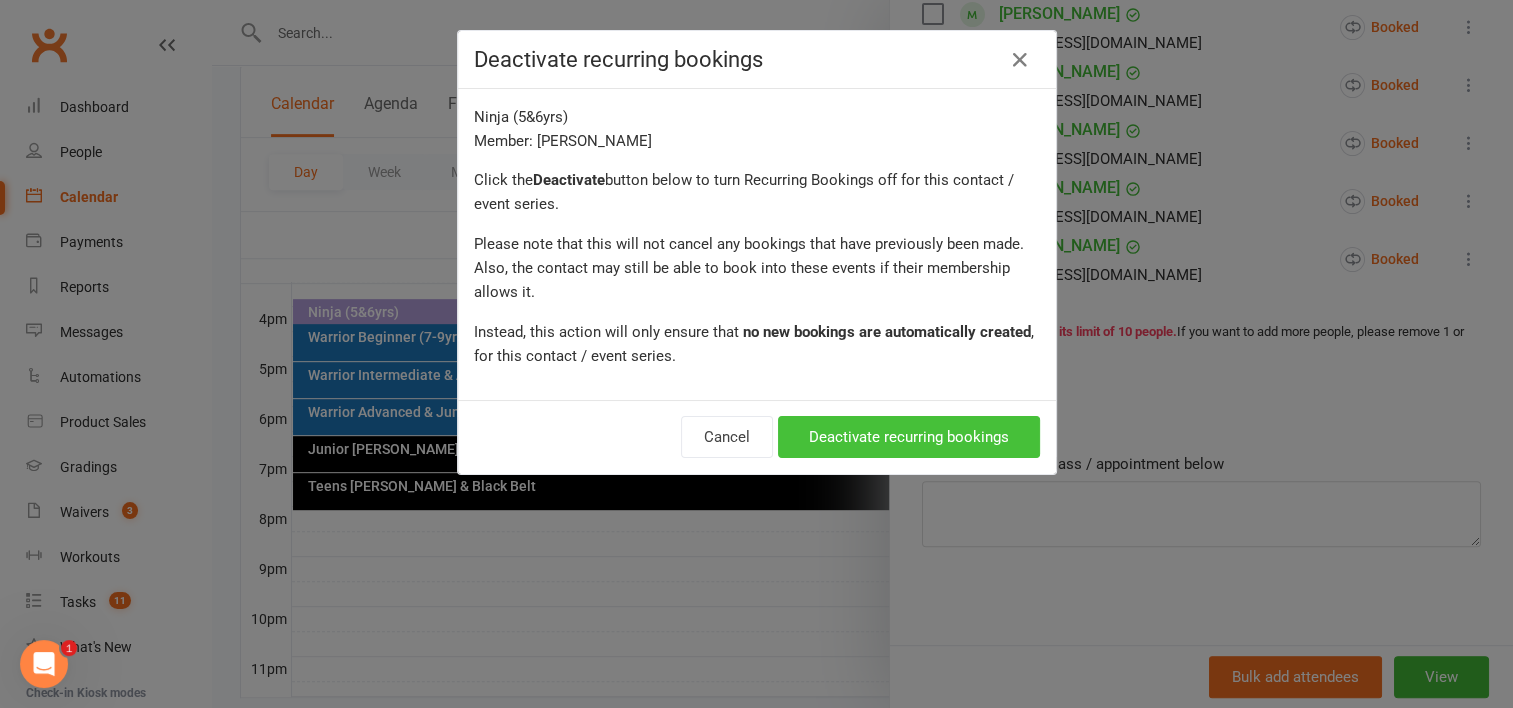 click on "Deactivate recurring bookings" at bounding box center [909, 437] 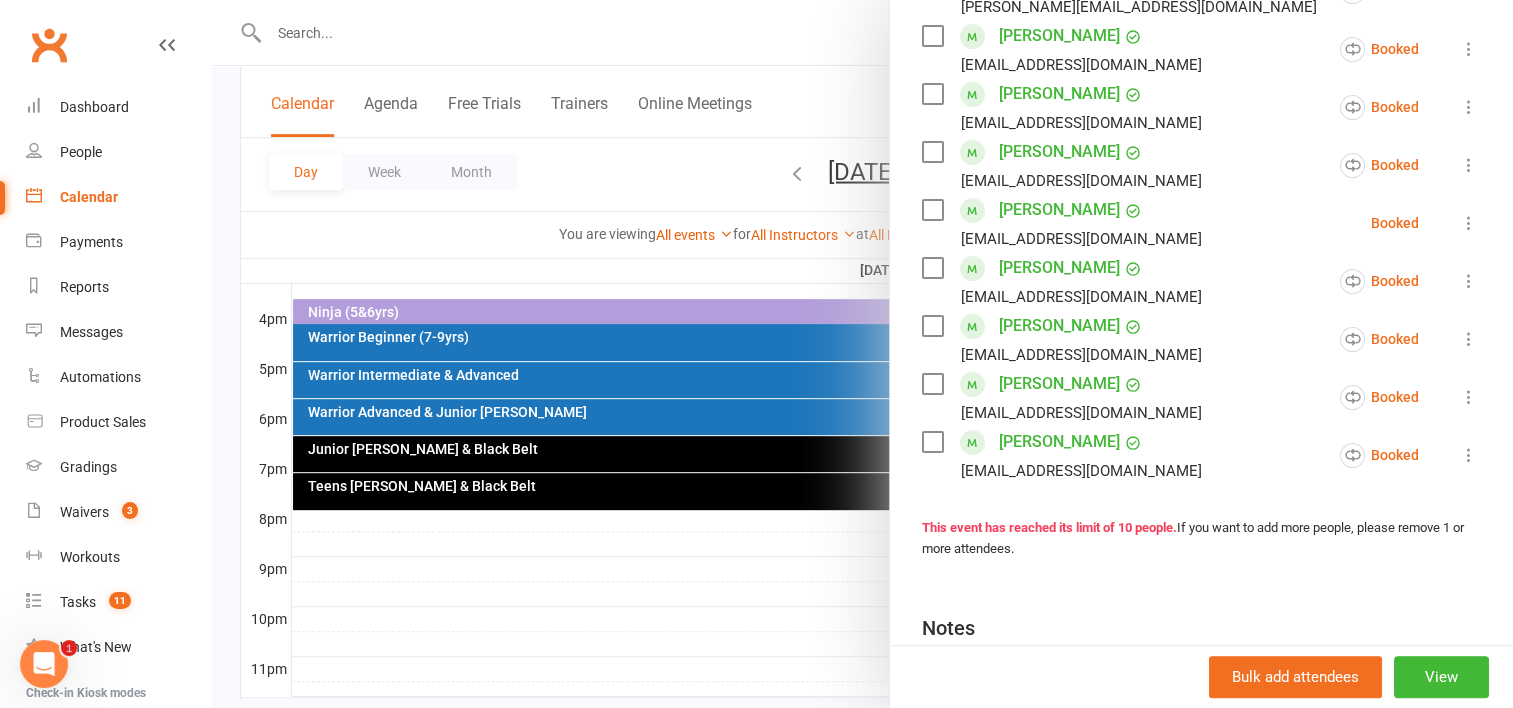 scroll, scrollTop: 464, scrollLeft: 0, axis: vertical 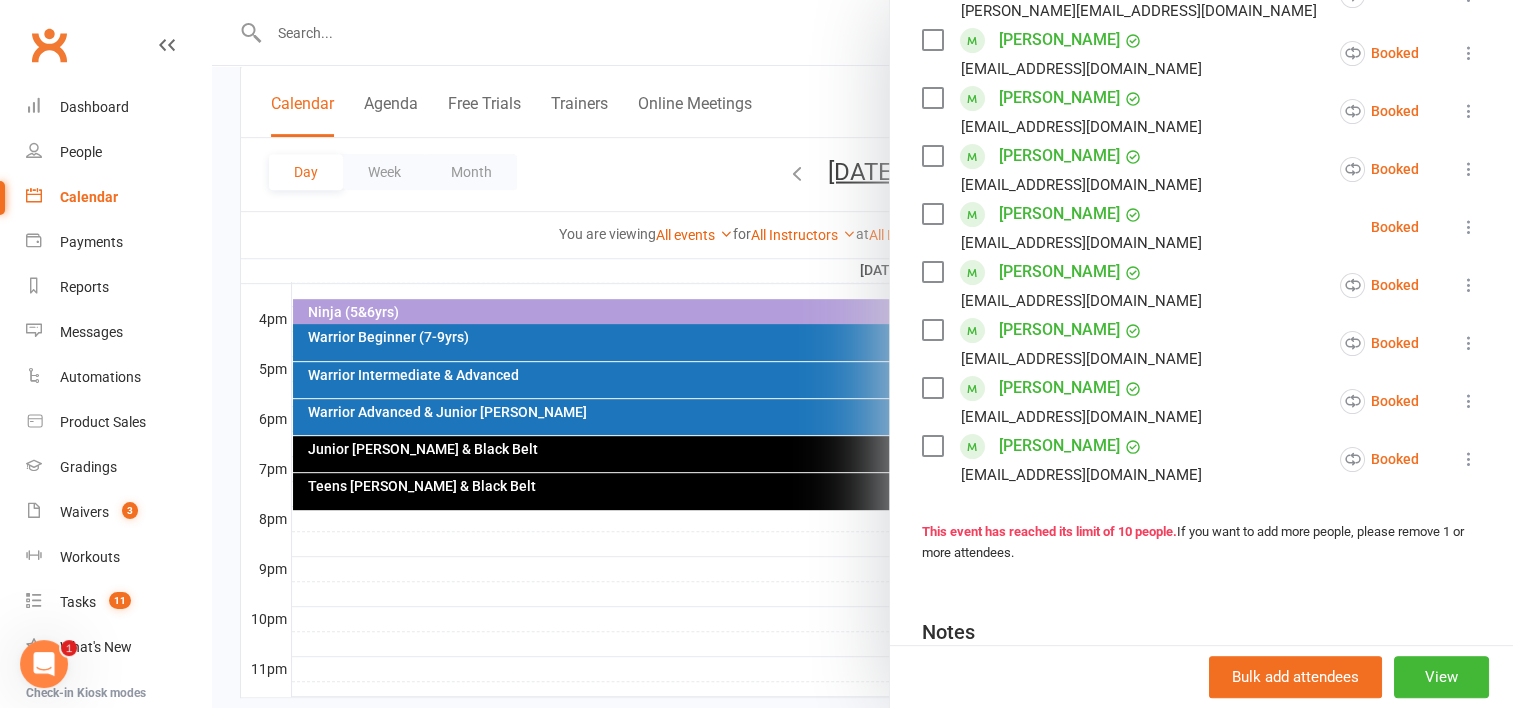 click at bounding box center [1469, 227] 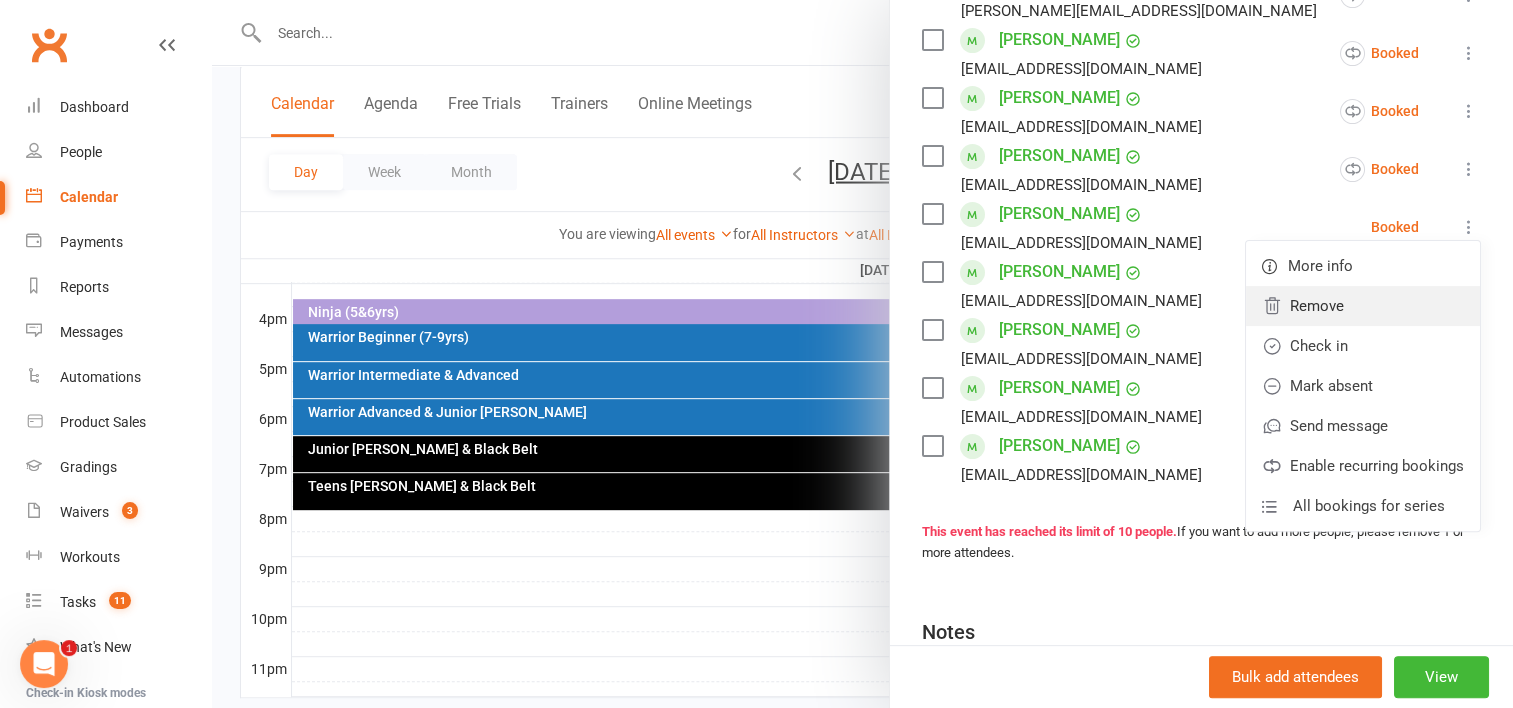 click on "Remove" at bounding box center (1363, 306) 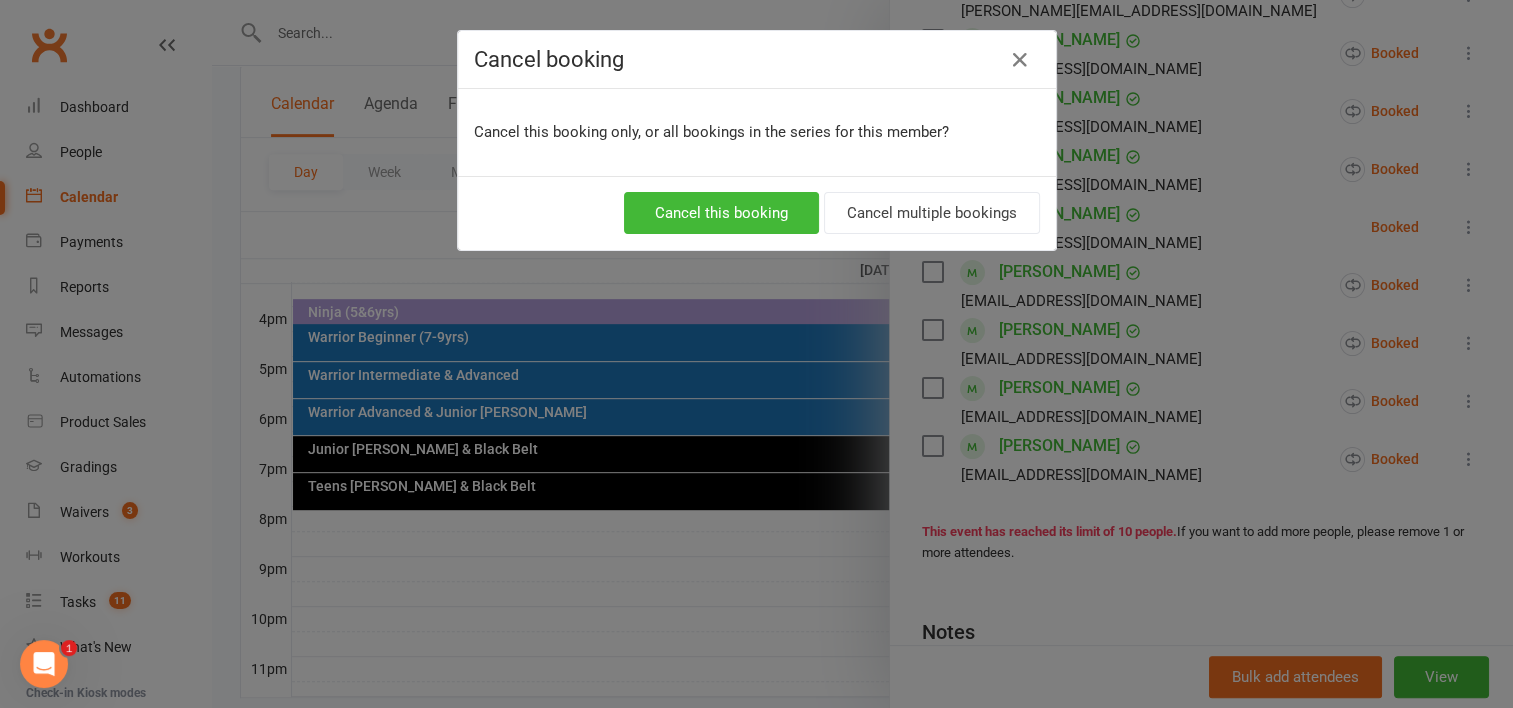 click on "Cancel this booking Cancel multiple bookings" at bounding box center (757, 213) 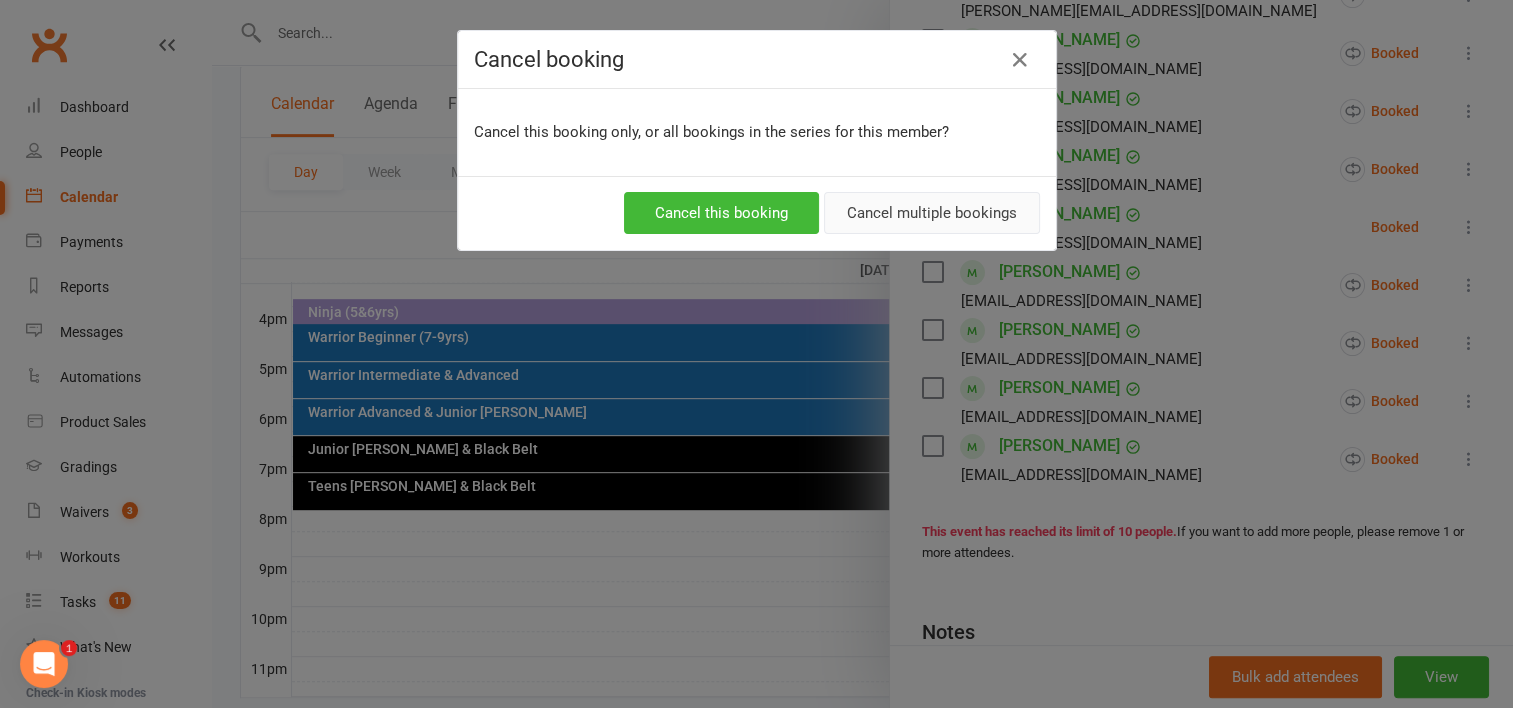 click on "Cancel multiple bookings" at bounding box center (932, 213) 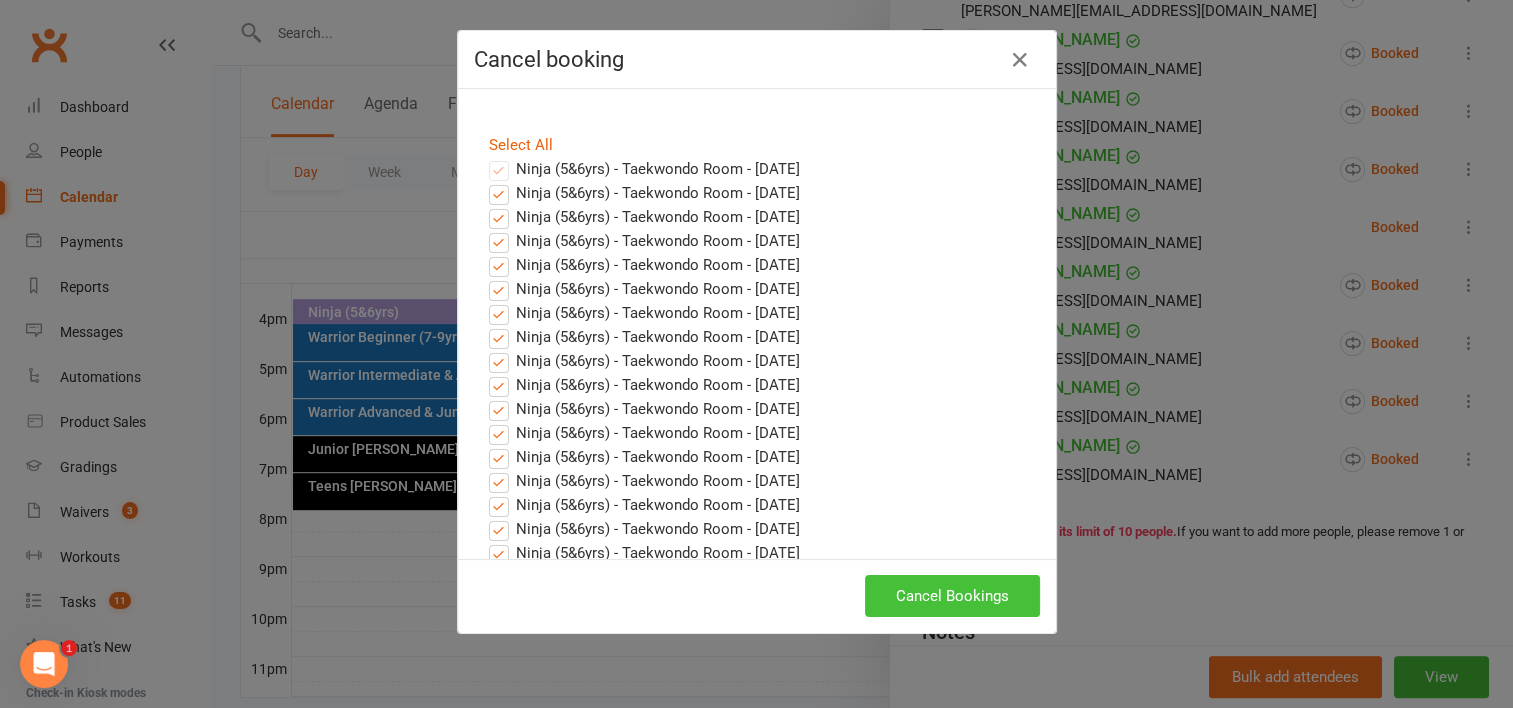 click on "Cancel Bookings" at bounding box center [952, 596] 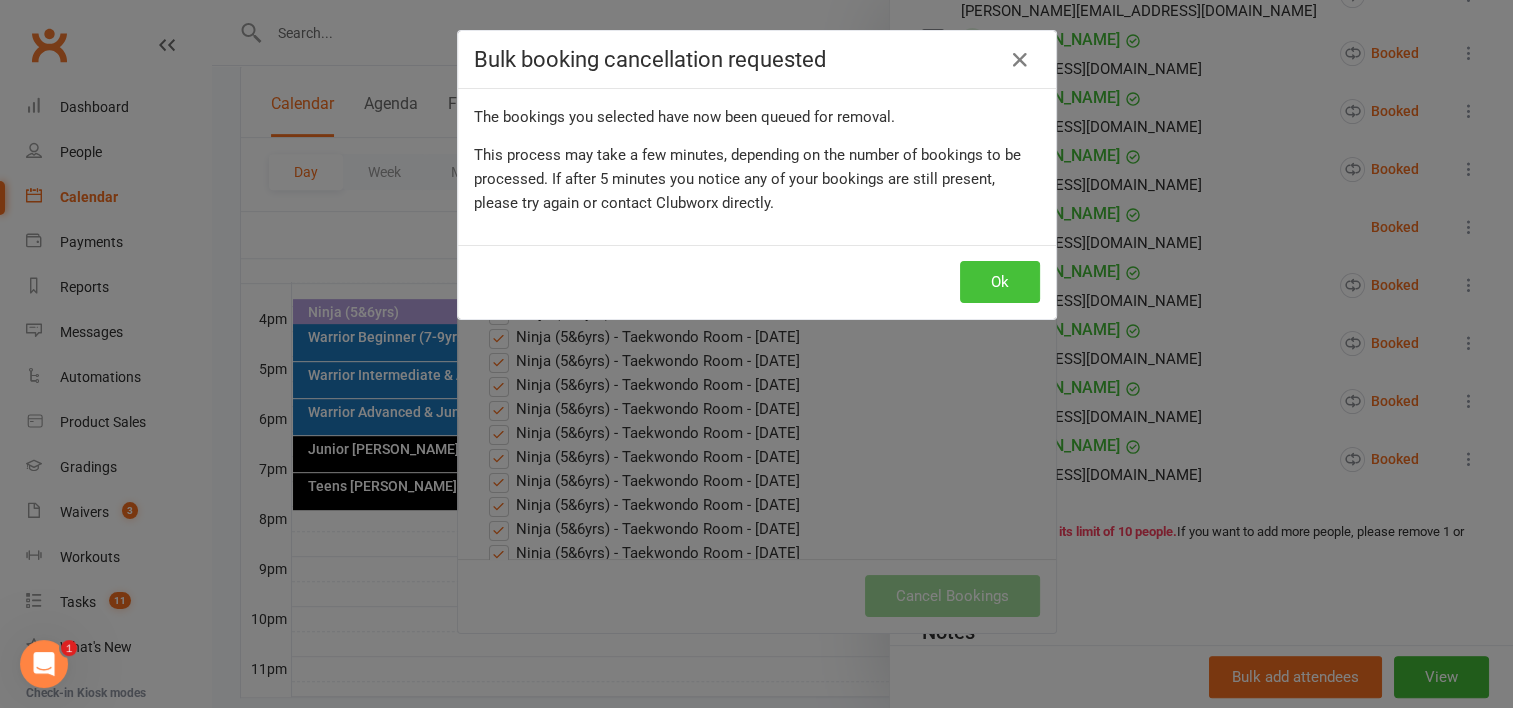 click on "Ok" at bounding box center [1000, 282] 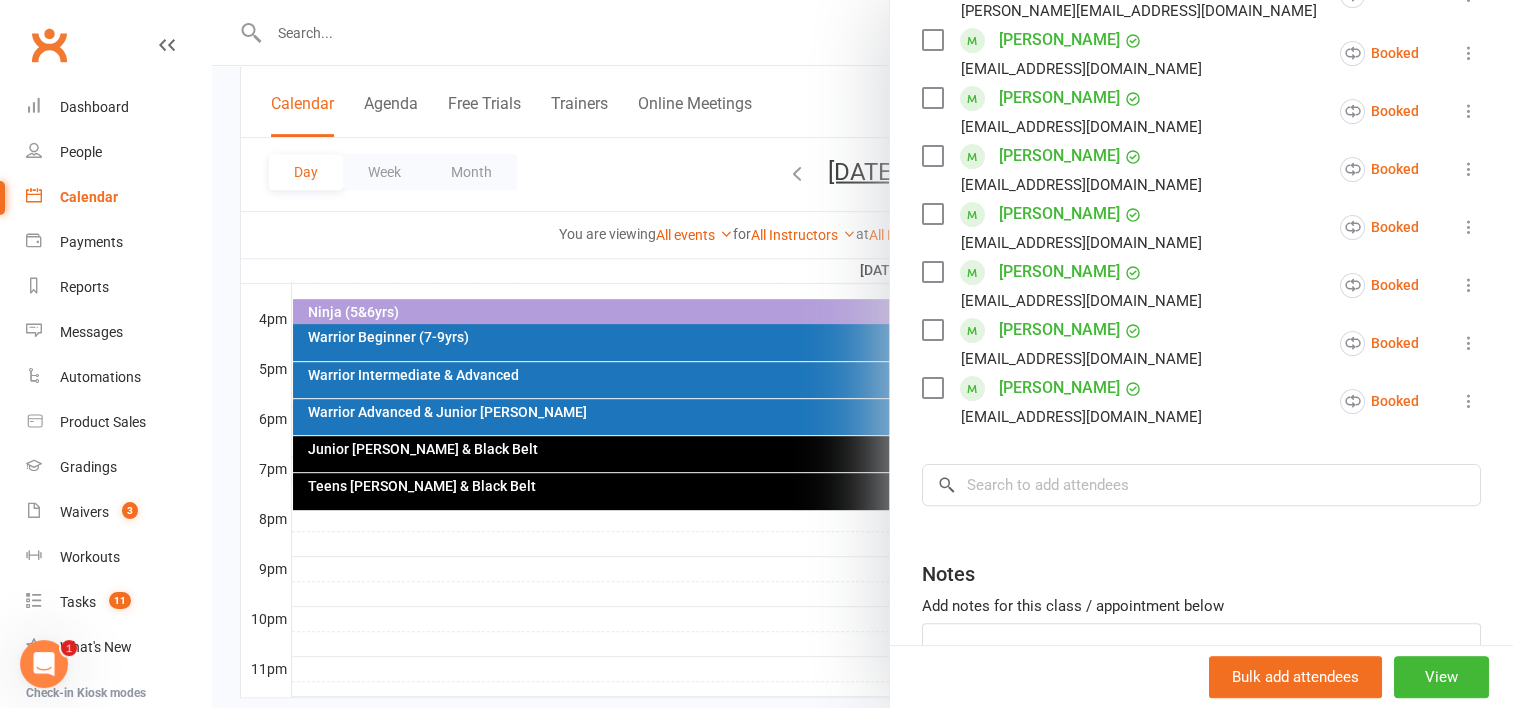 click at bounding box center [862, 354] 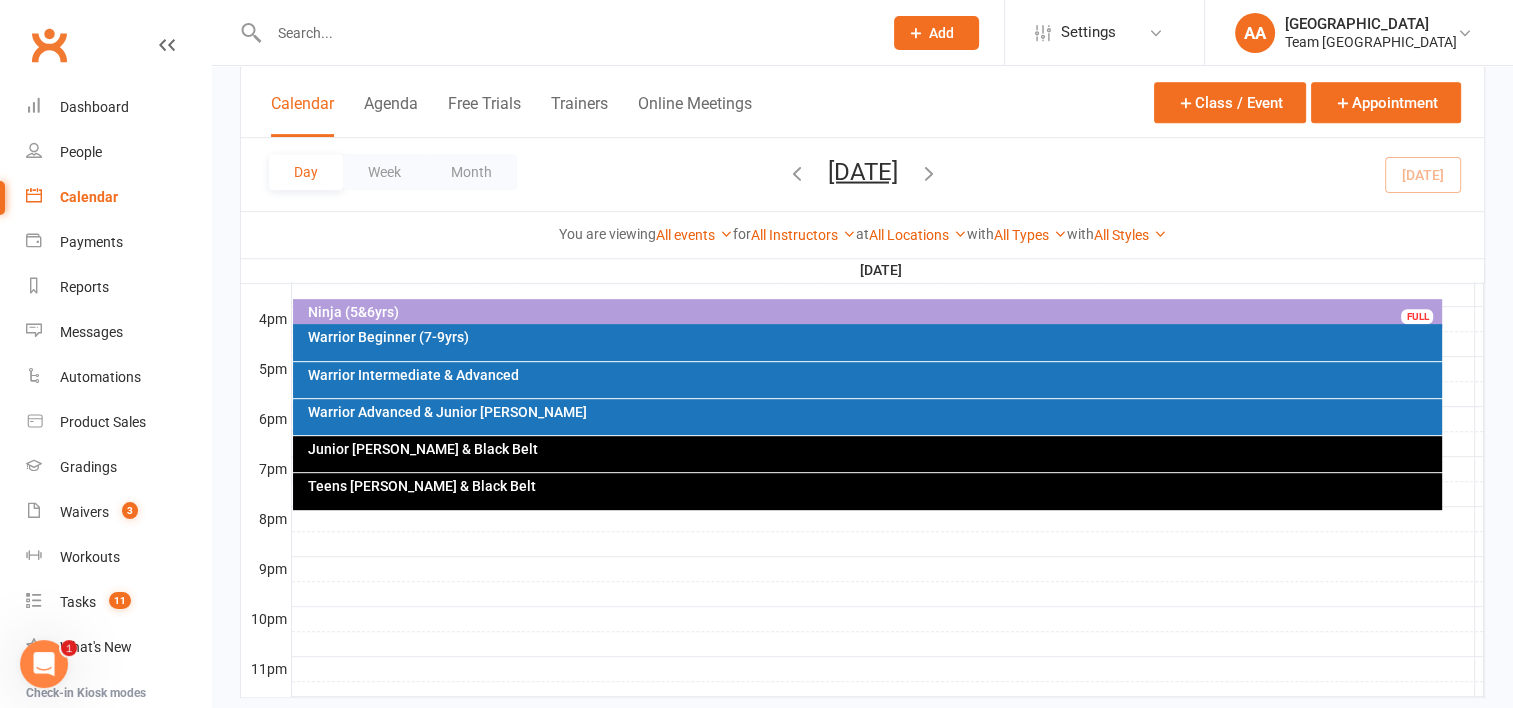 click on "[DATE]" at bounding box center [863, 171] 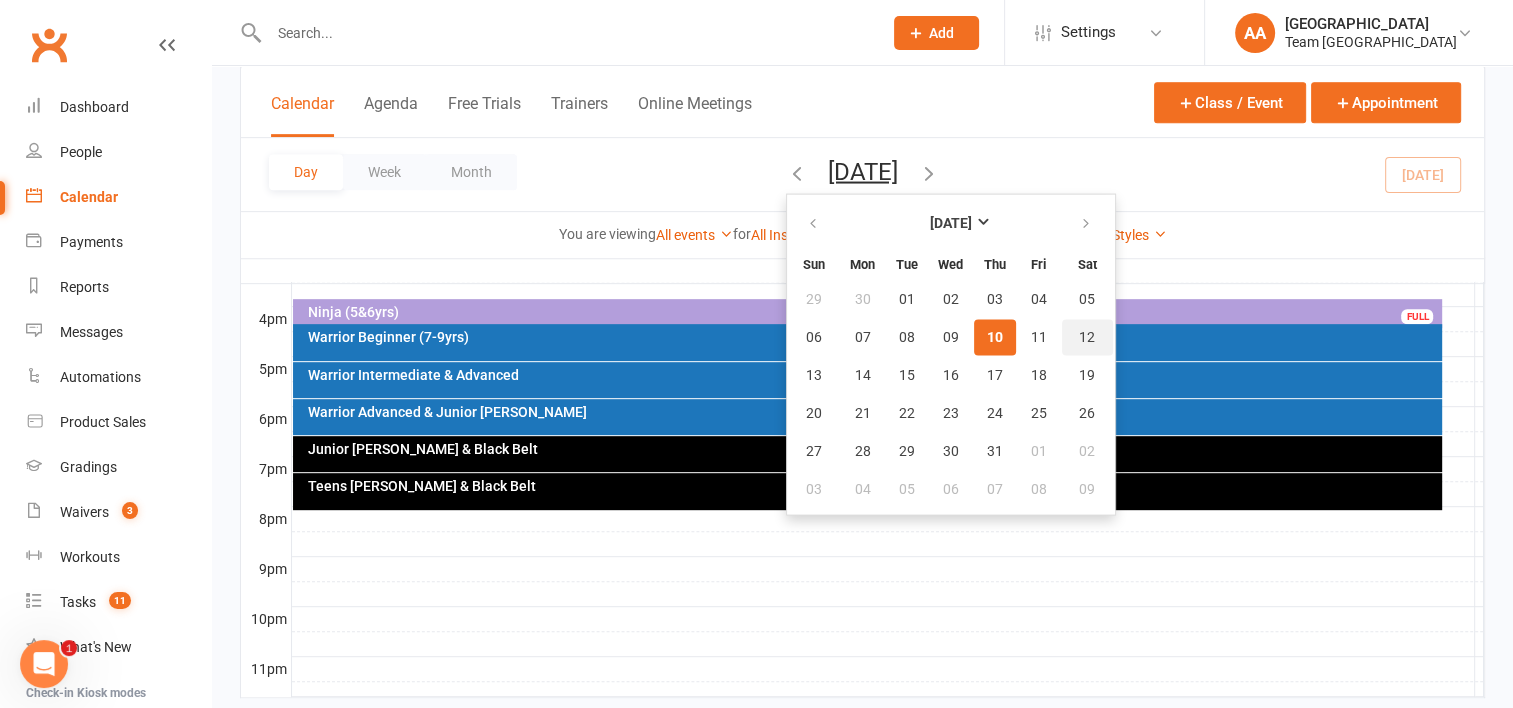 click on "12" at bounding box center (1087, 337) 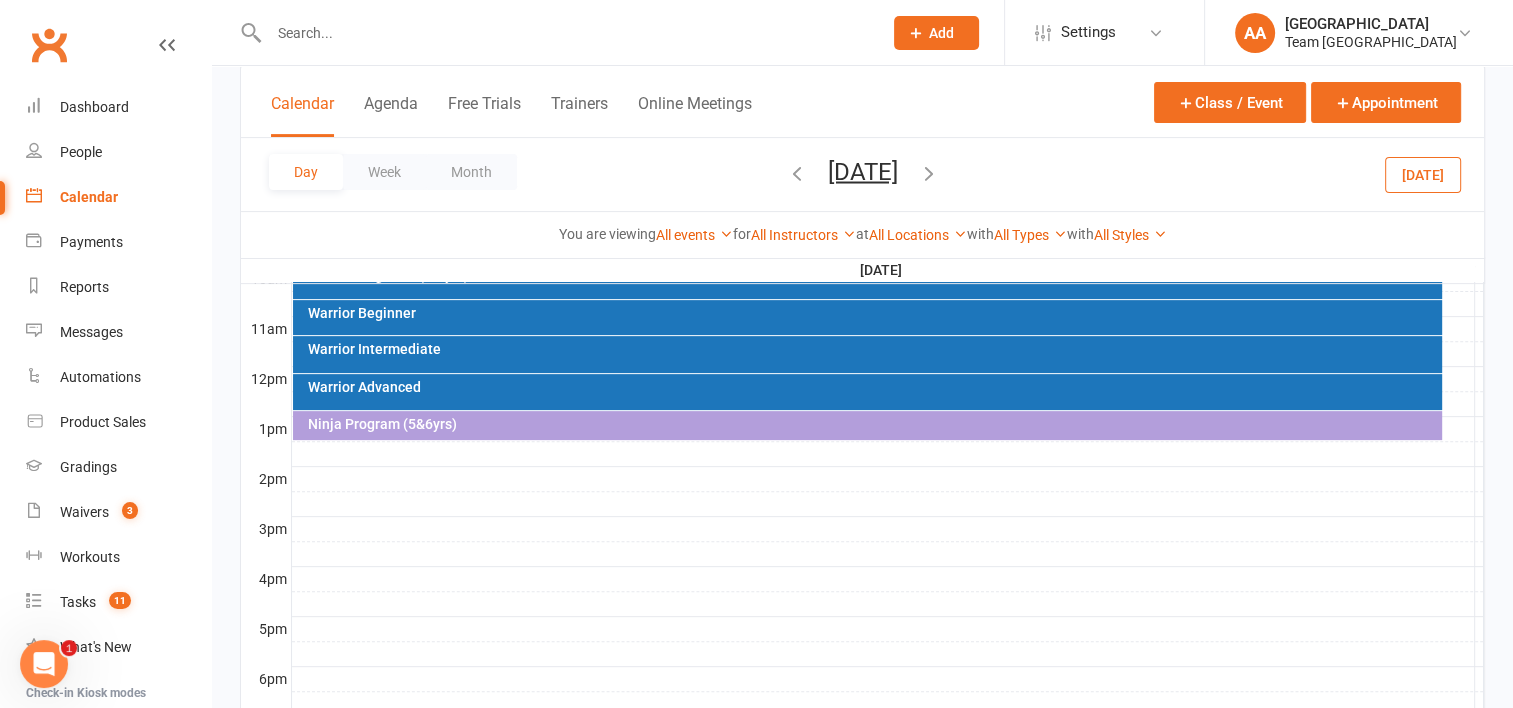 scroll, scrollTop: 446, scrollLeft: 0, axis: vertical 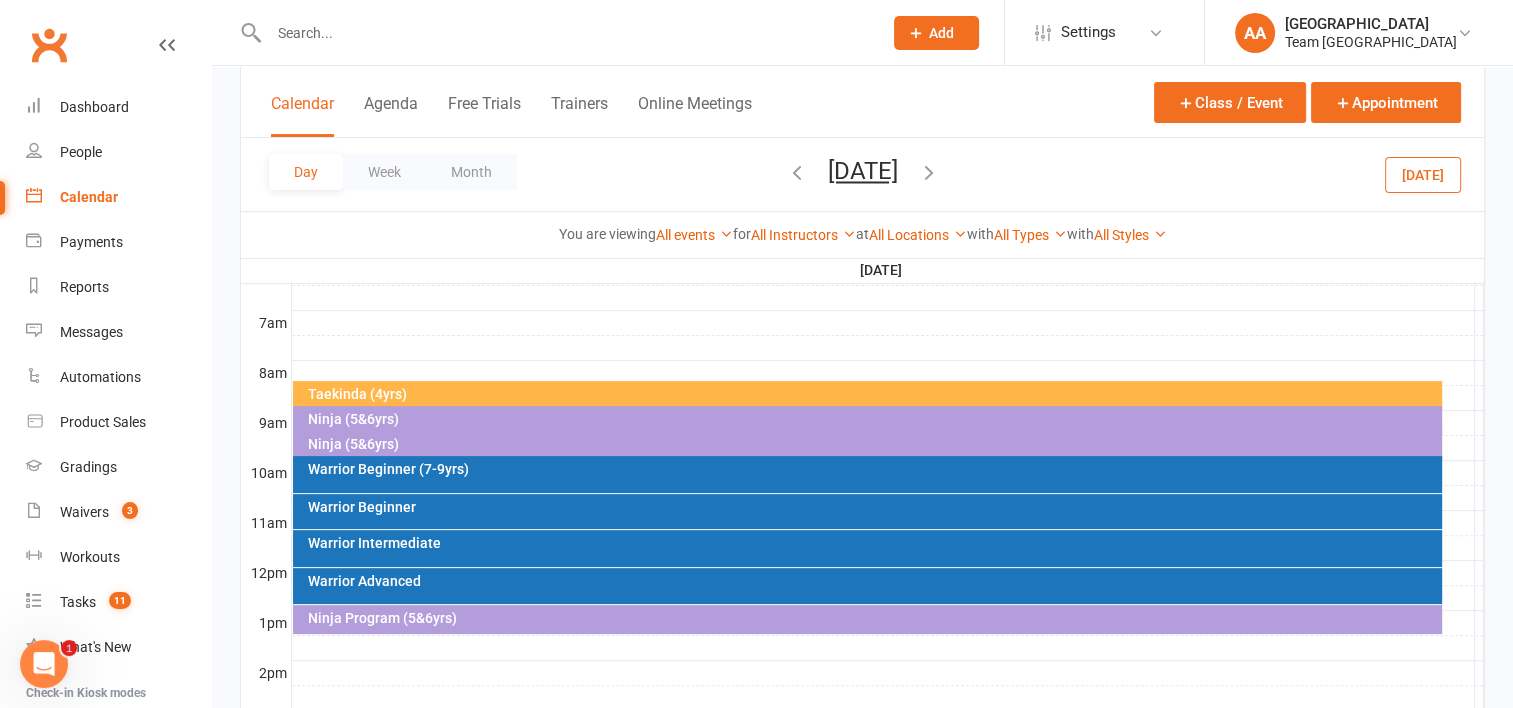 click on "Ninja (5&6yrs)" at bounding box center (872, 444) 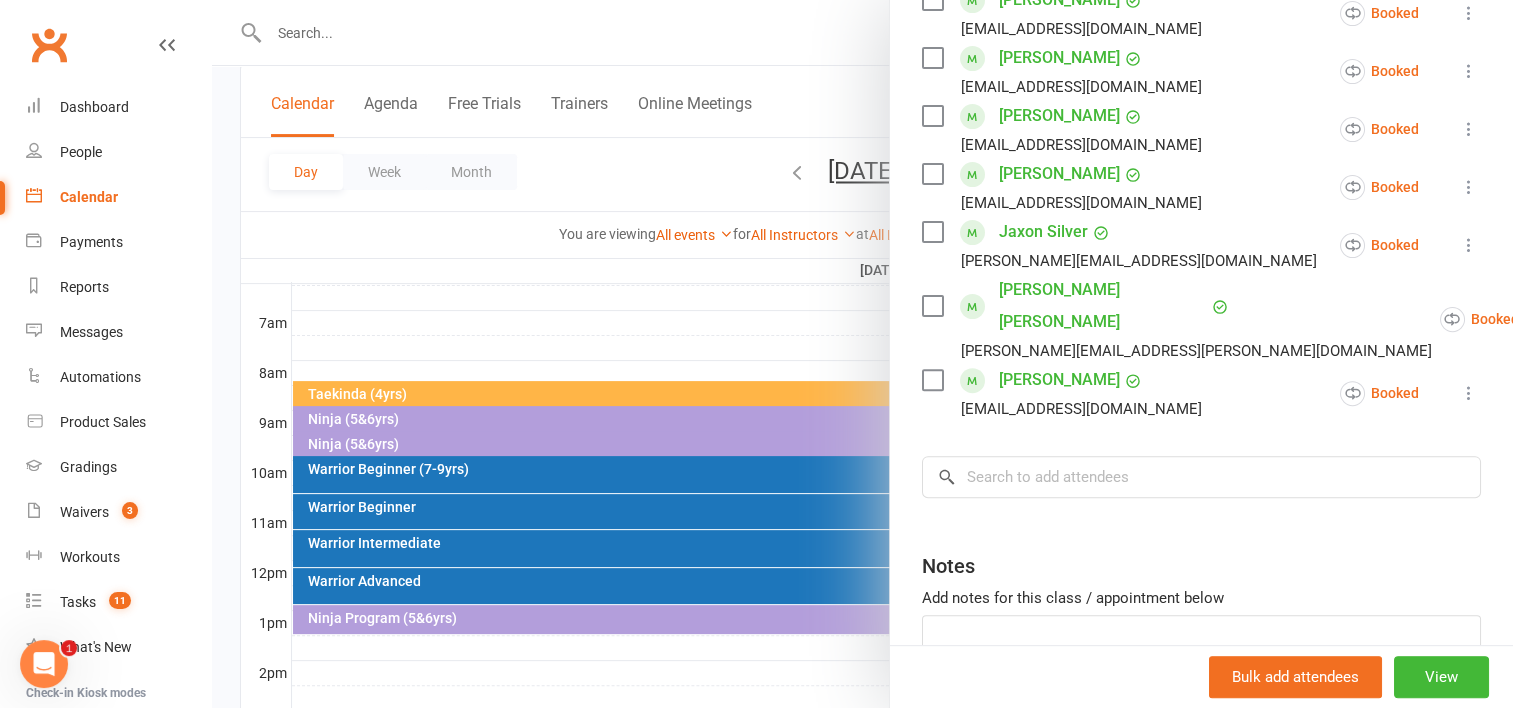 scroll, scrollTop: 700, scrollLeft: 0, axis: vertical 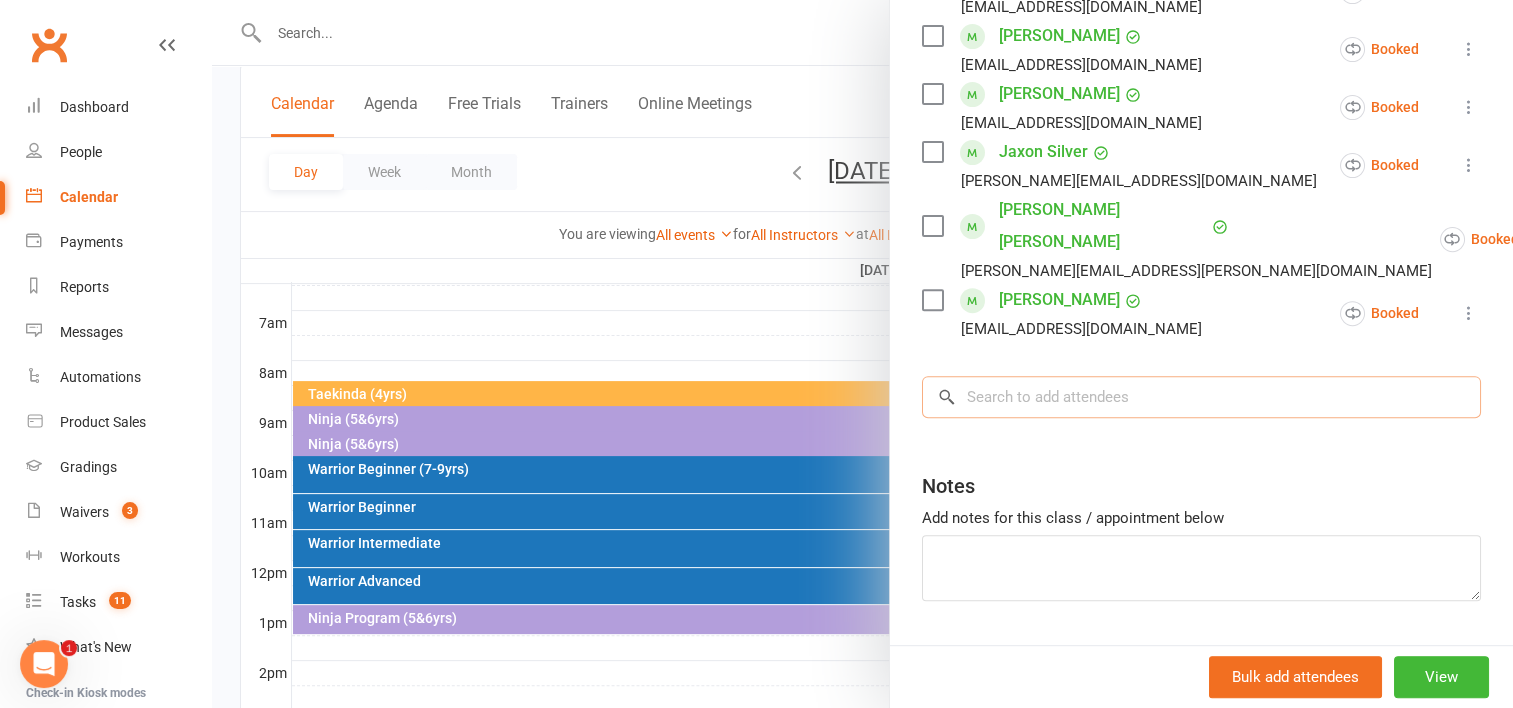 click at bounding box center (1201, 397) 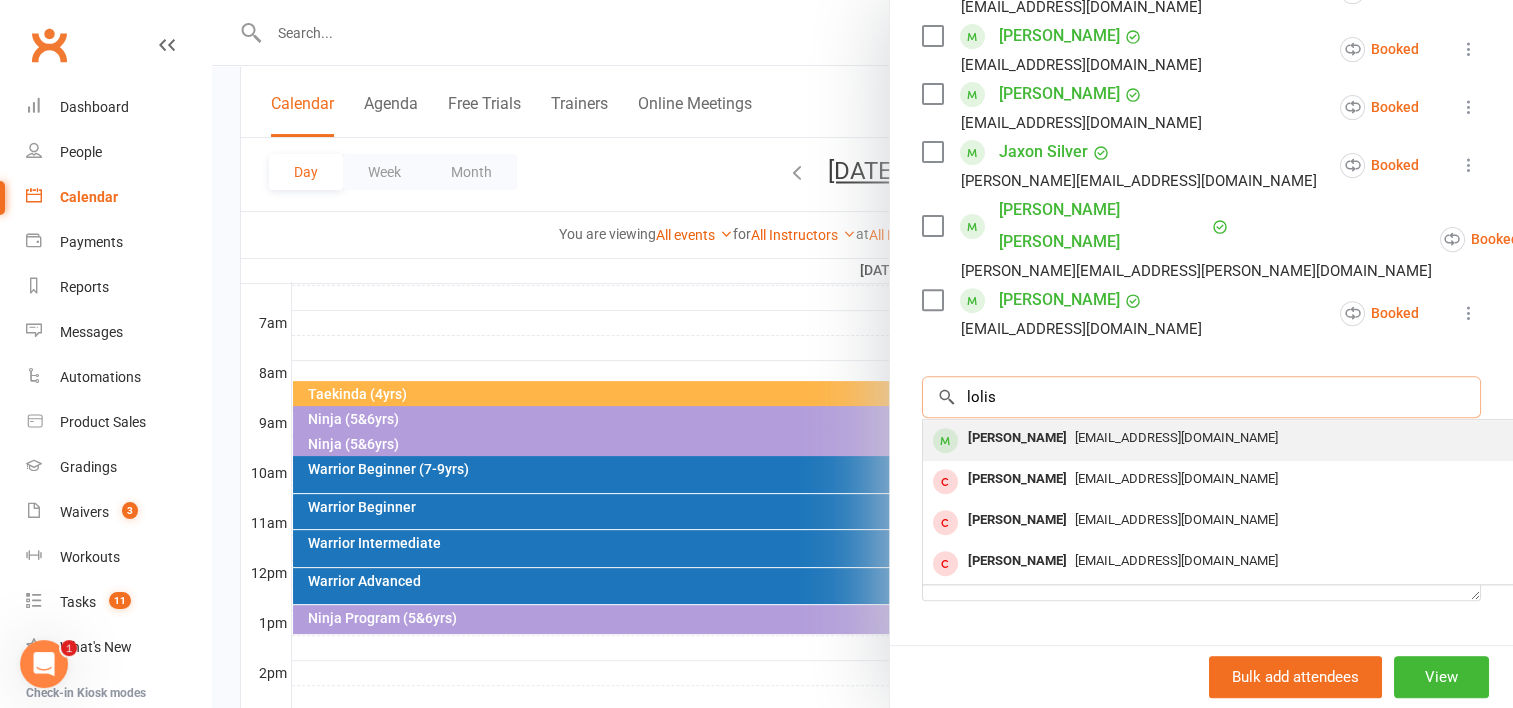 type on "lolis" 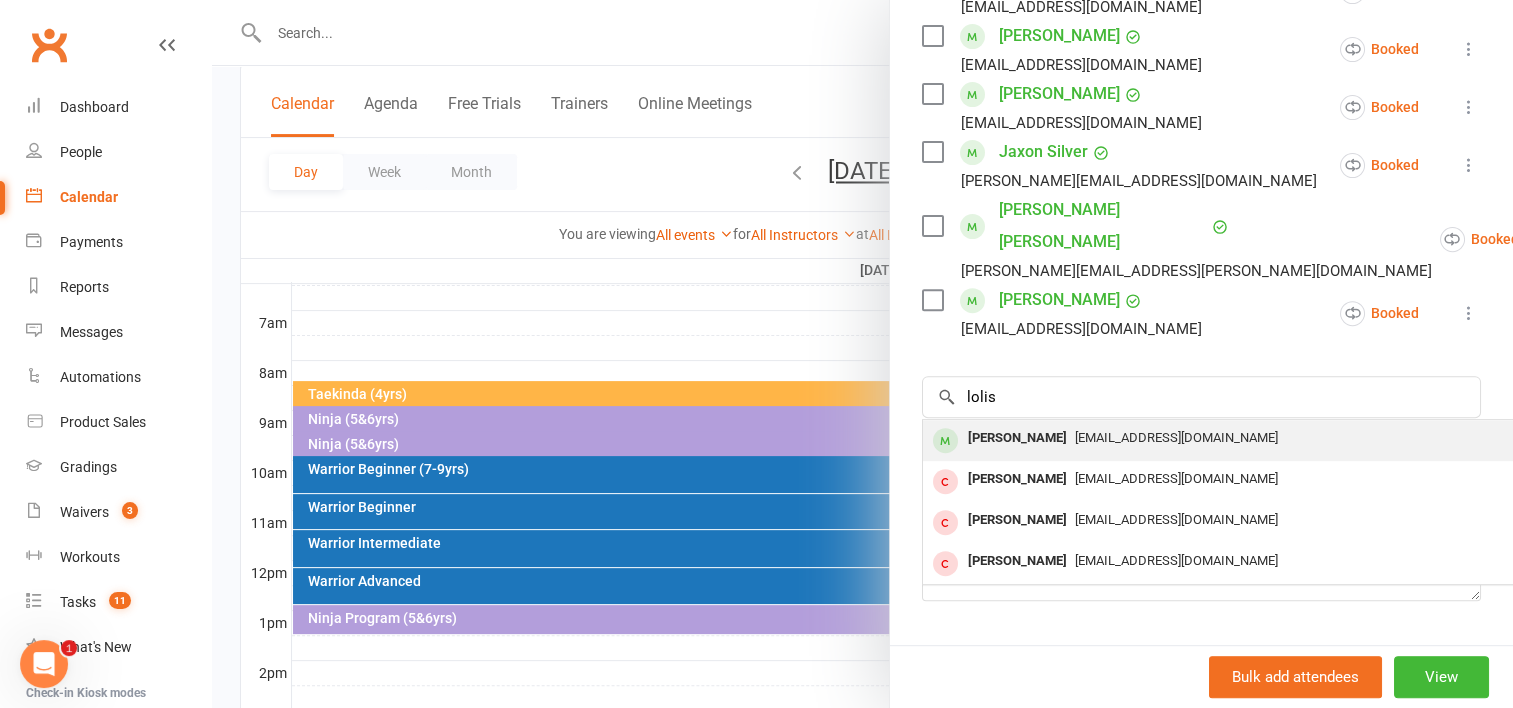 click on "[EMAIL_ADDRESS][DOMAIN_NAME]" at bounding box center [1176, 437] 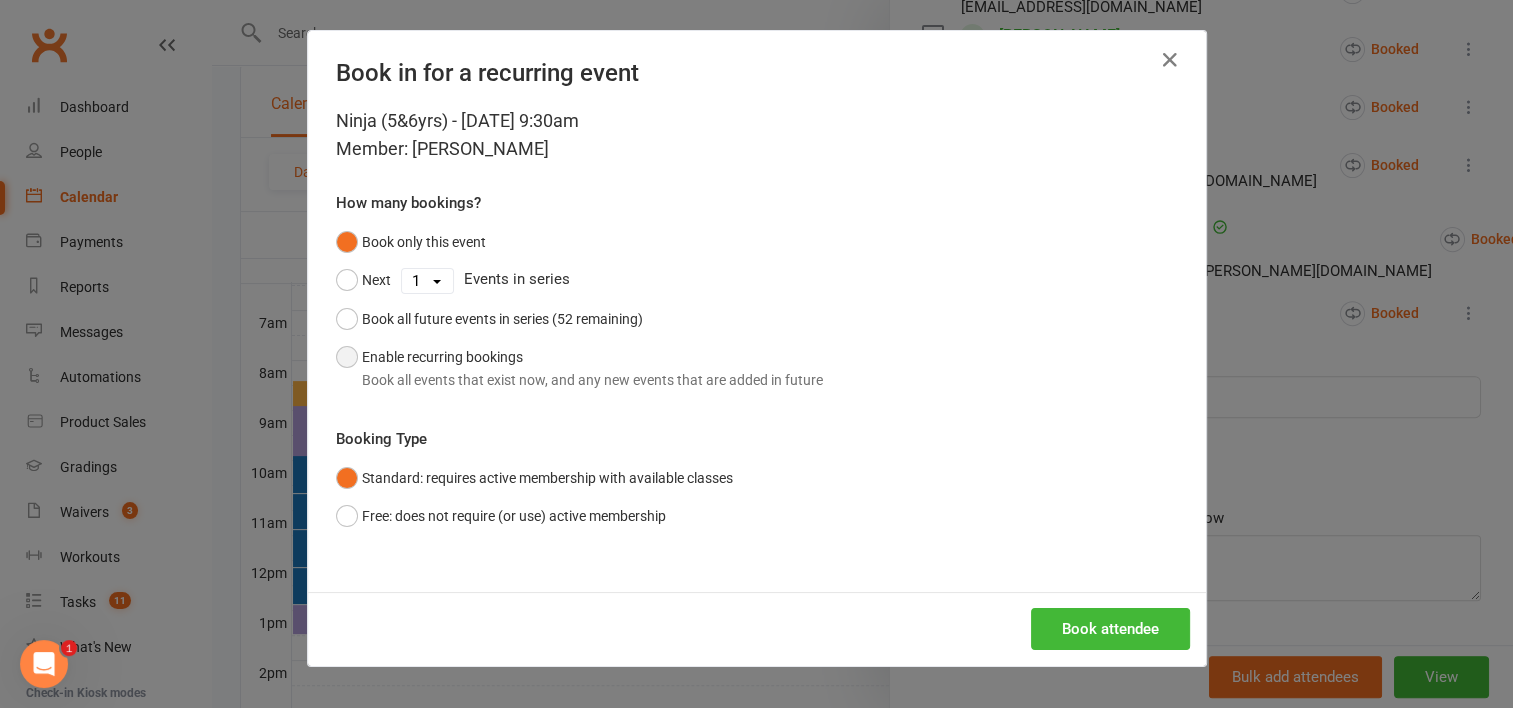 click on "Enable recurring bookings Book all events that exist now, and any new events that are added in future" at bounding box center [579, 368] 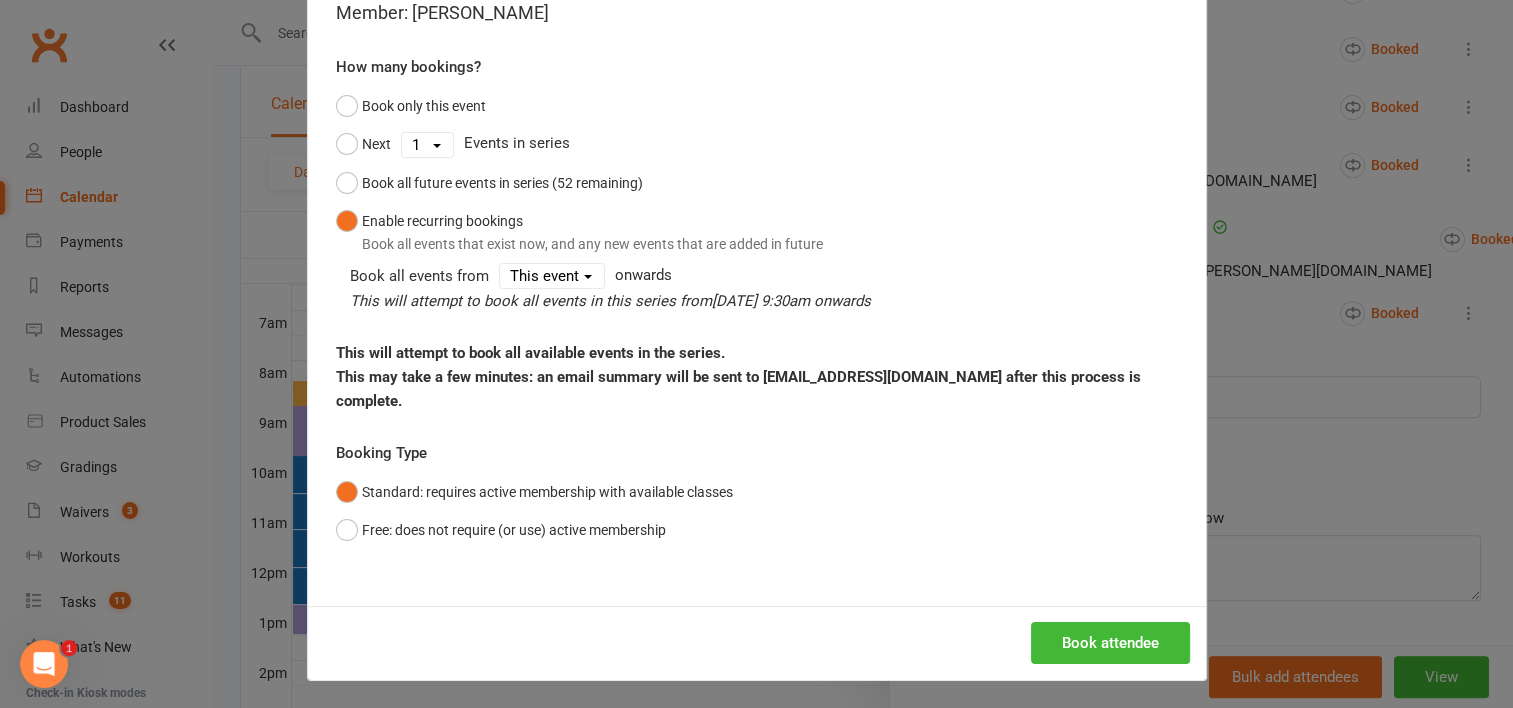 scroll, scrollTop: 137, scrollLeft: 0, axis: vertical 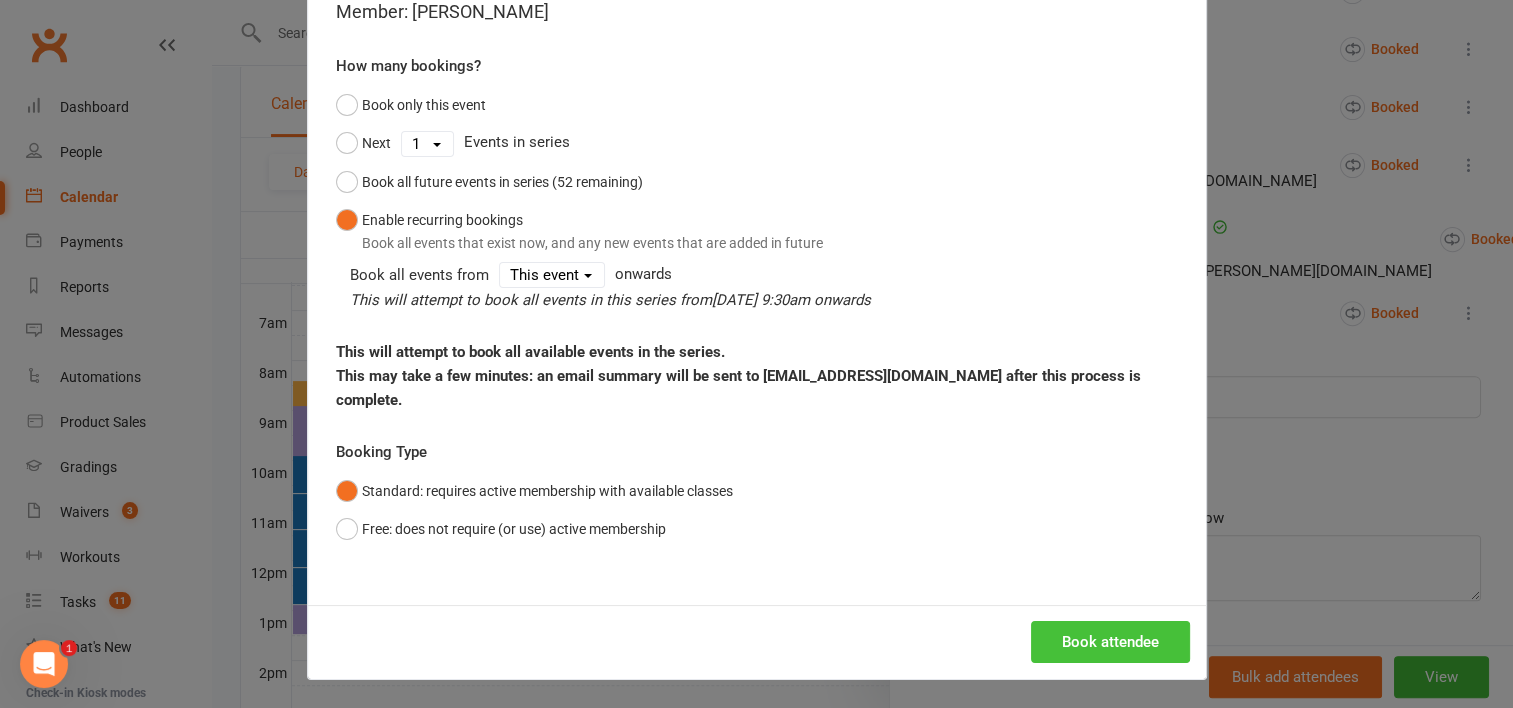 click on "Book attendee" at bounding box center [1110, 642] 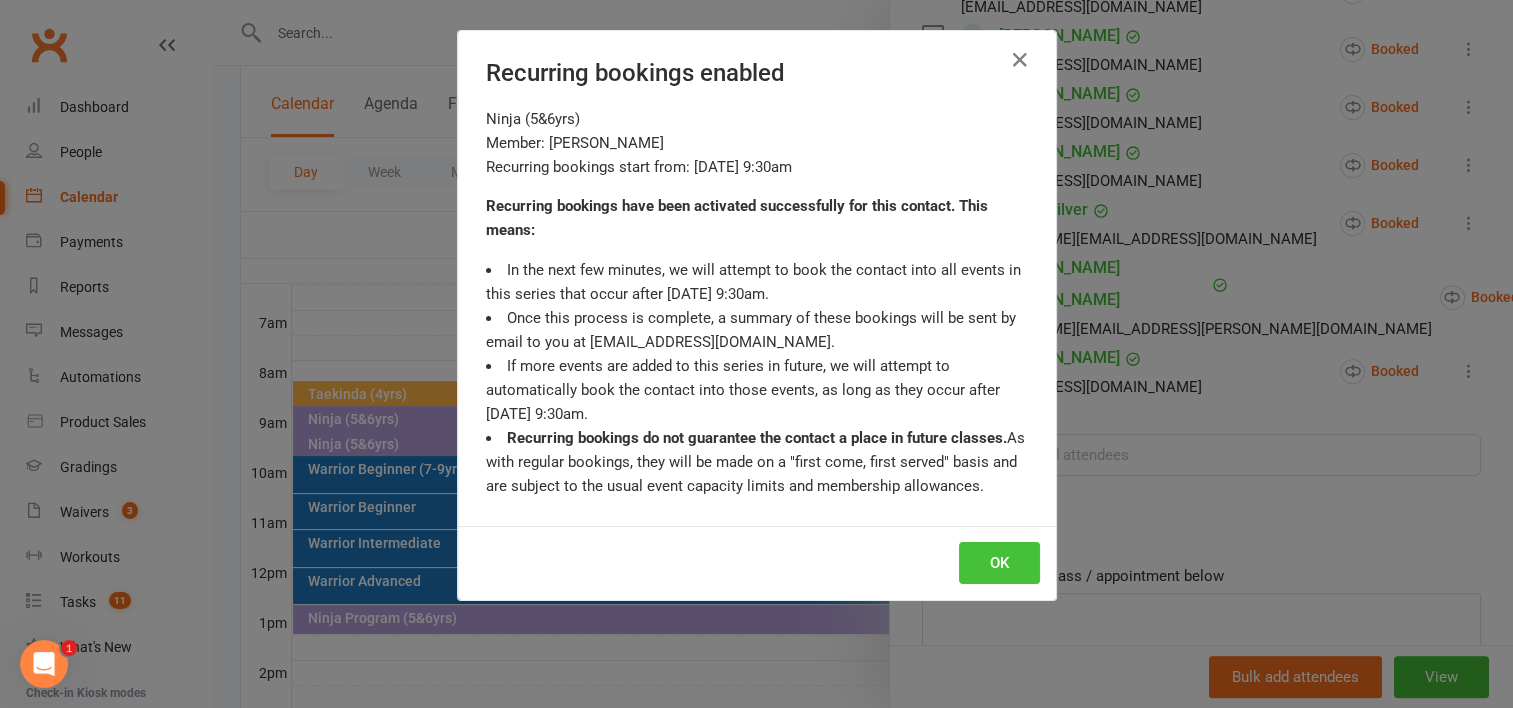 click on "OK" at bounding box center (999, 563) 